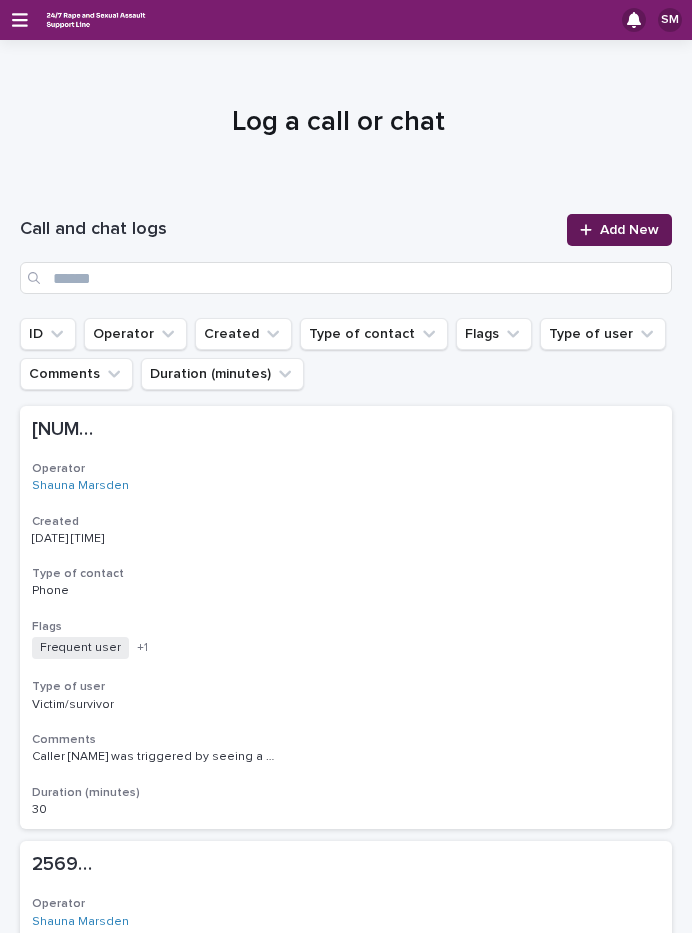 scroll, scrollTop: 0, scrollLeft: 0, axis: both 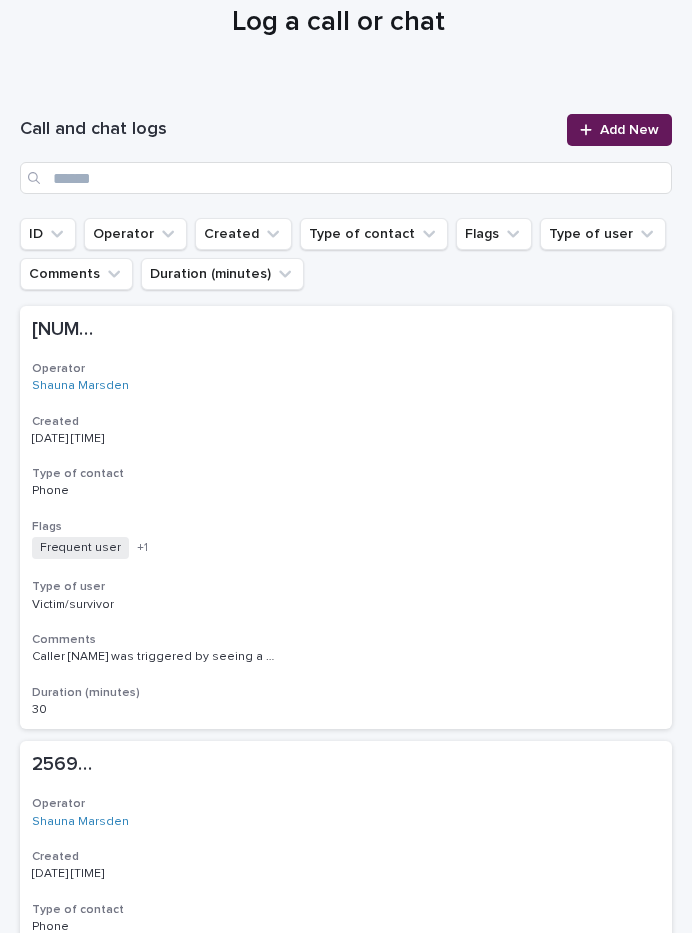 click at bounding box center [590, 130] 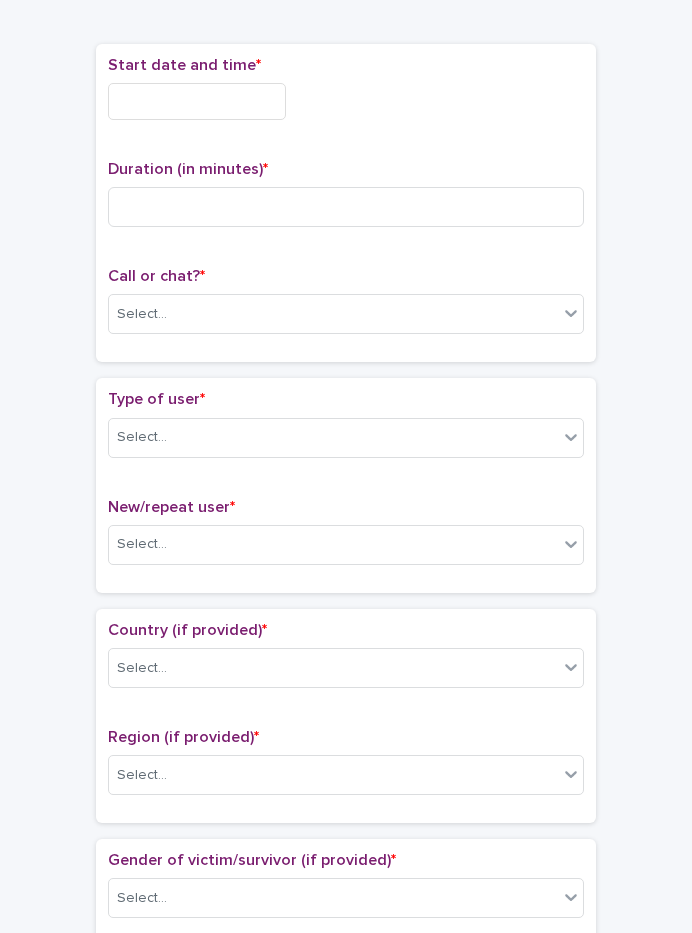 scroll, scrollTop: 112, scrollLeft: 0, axis: vertical 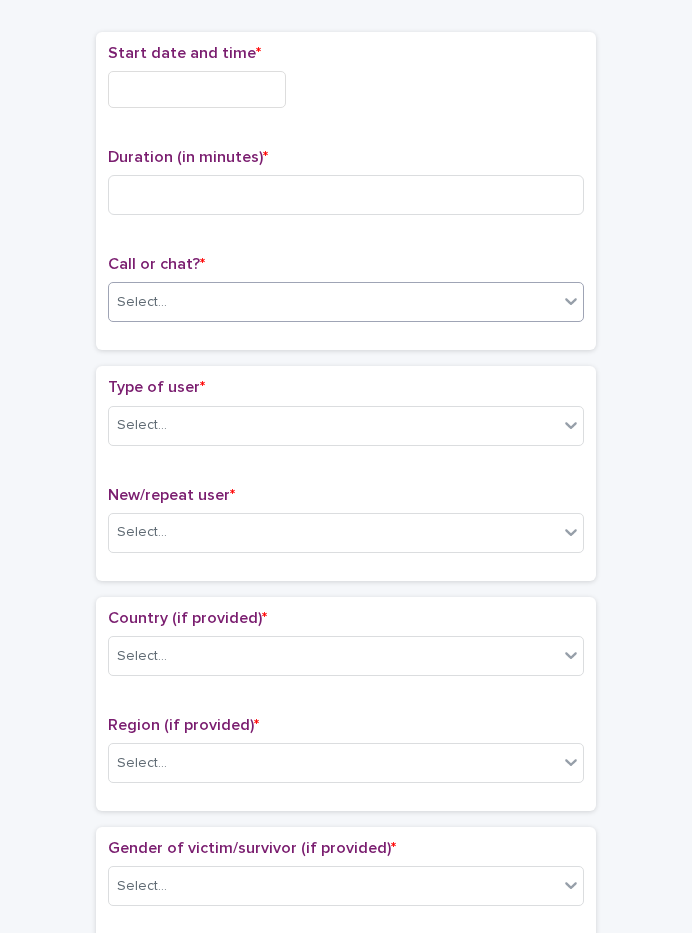 click on "Select..." at bounding box center [333, 302] 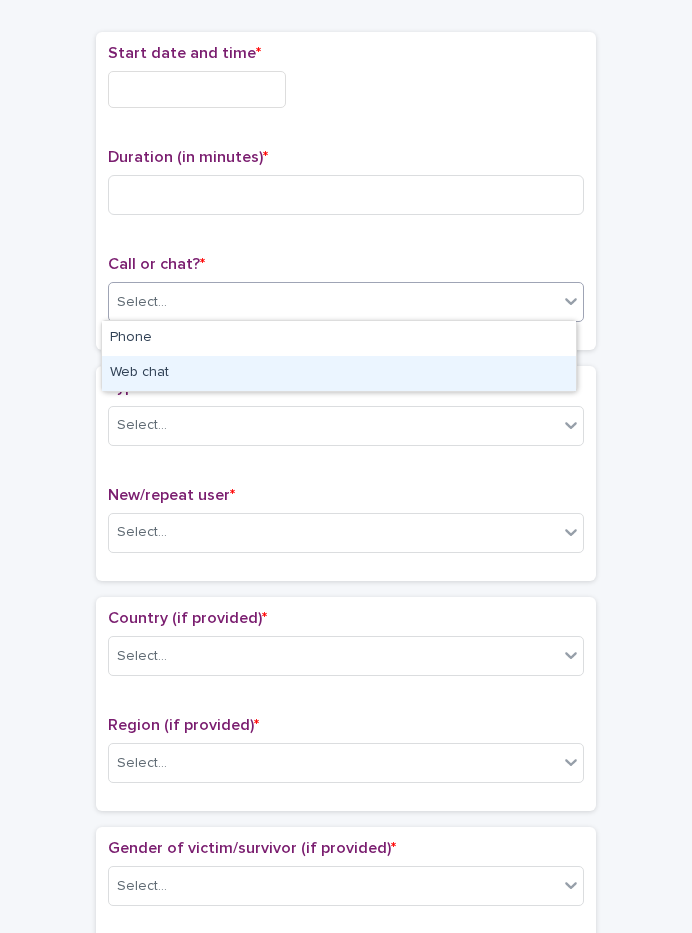 click on "Web chat" at bounding box center (339, 373) 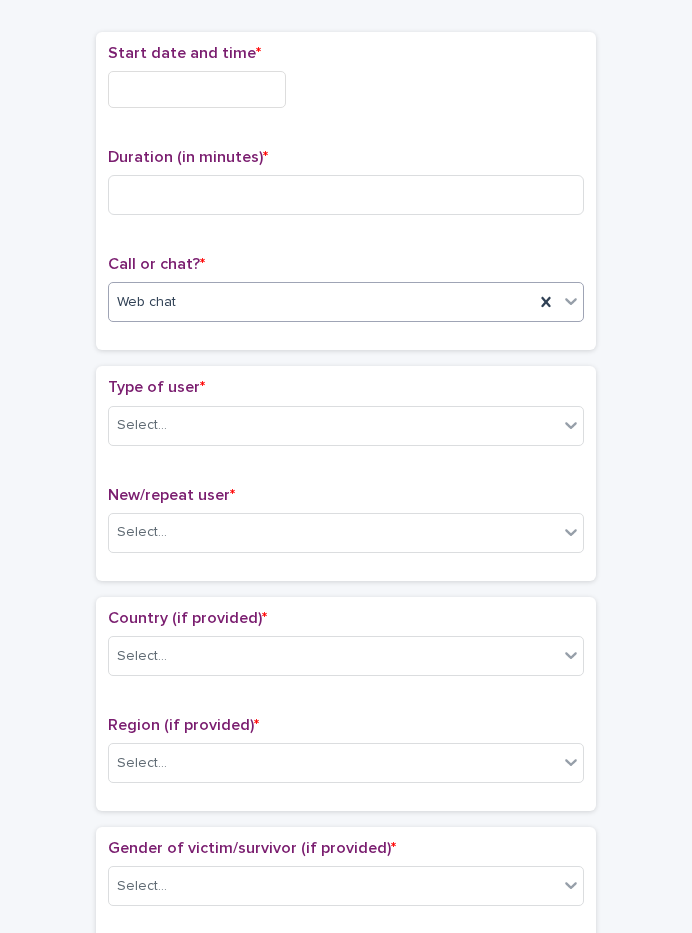 click at bounding box center (197, 89) 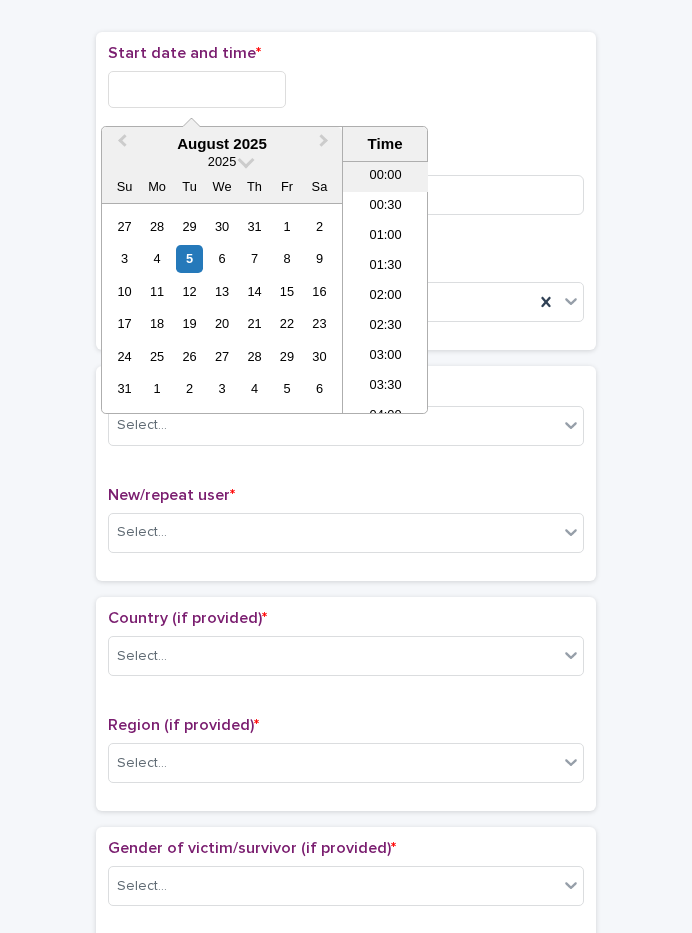 click on "00:00" at bounding box center (385, 177) 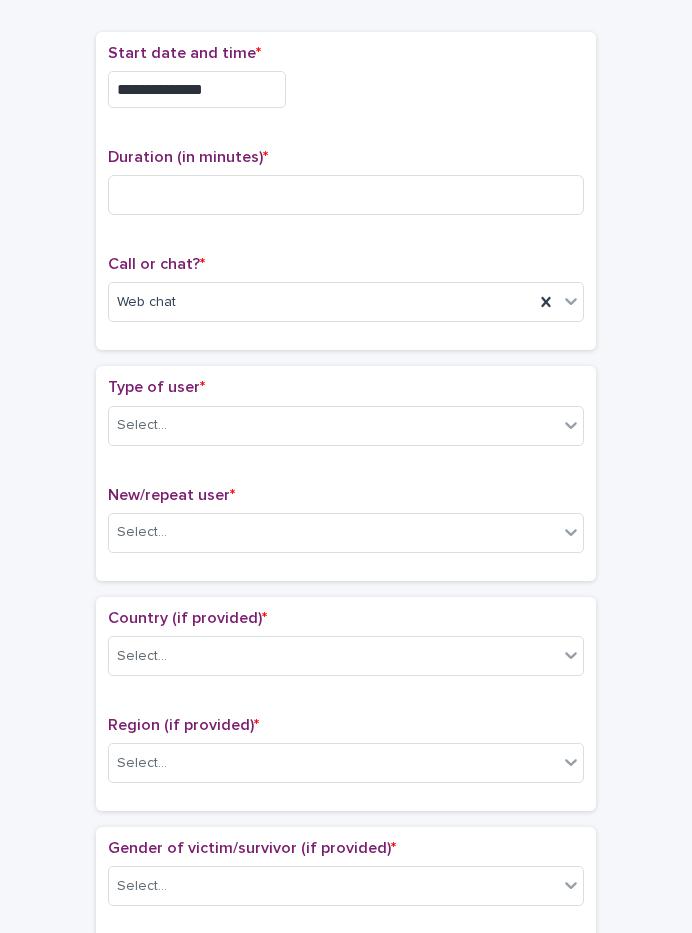 click on "**********" at bounding box center [197, 89] 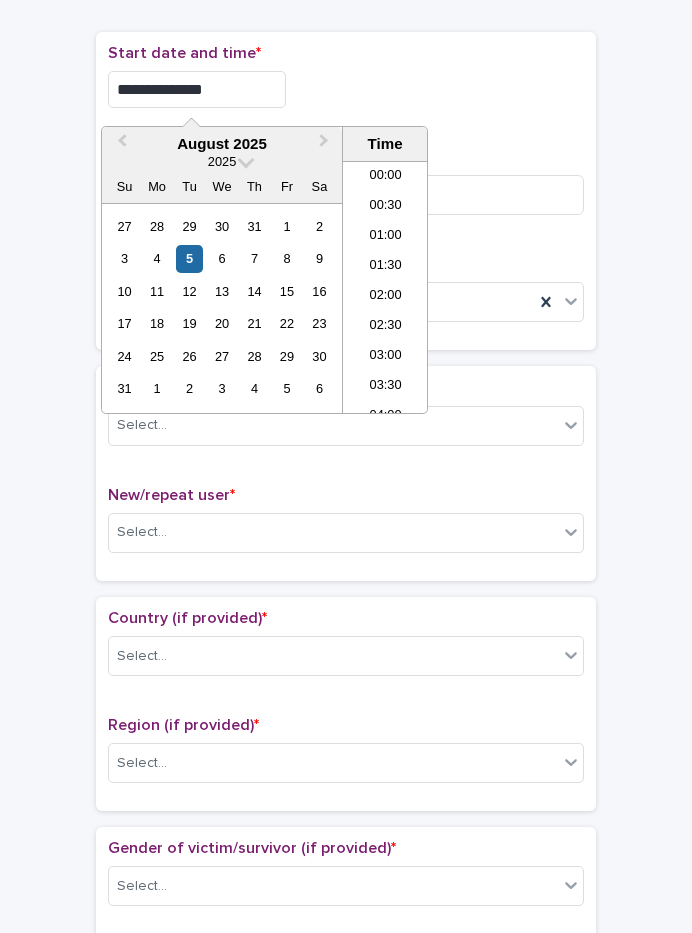 type on "**********" 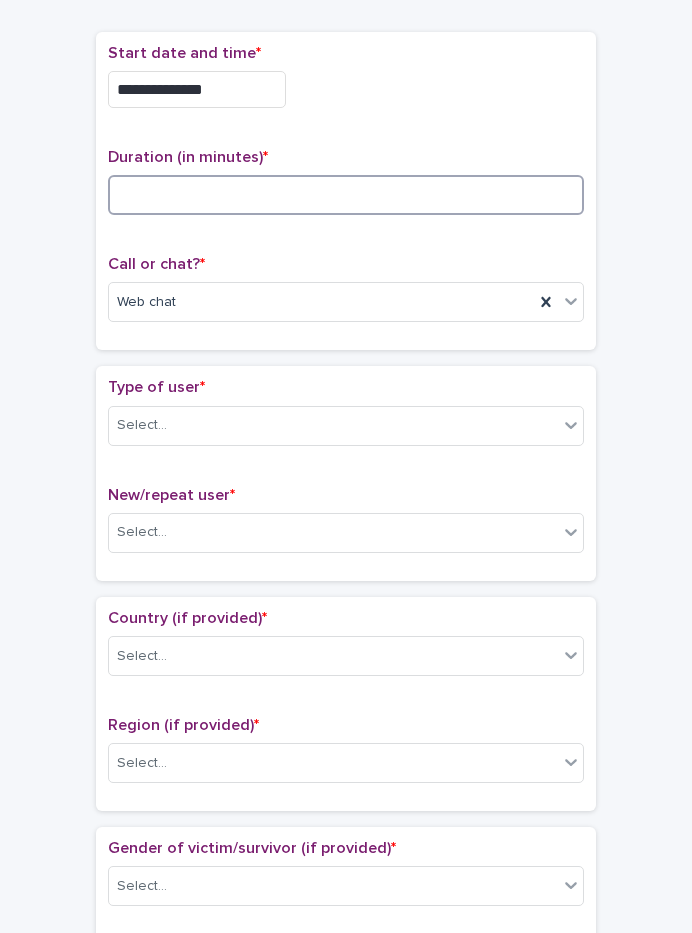 click at bounding box center (346, 195) 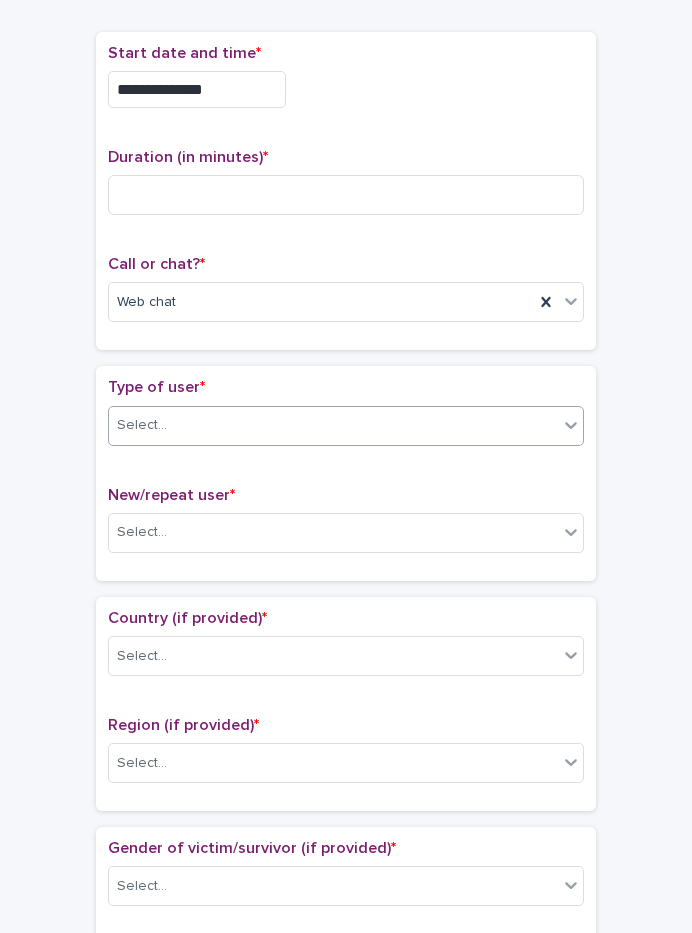 click on "Select..." at bounding box center (333, 425) 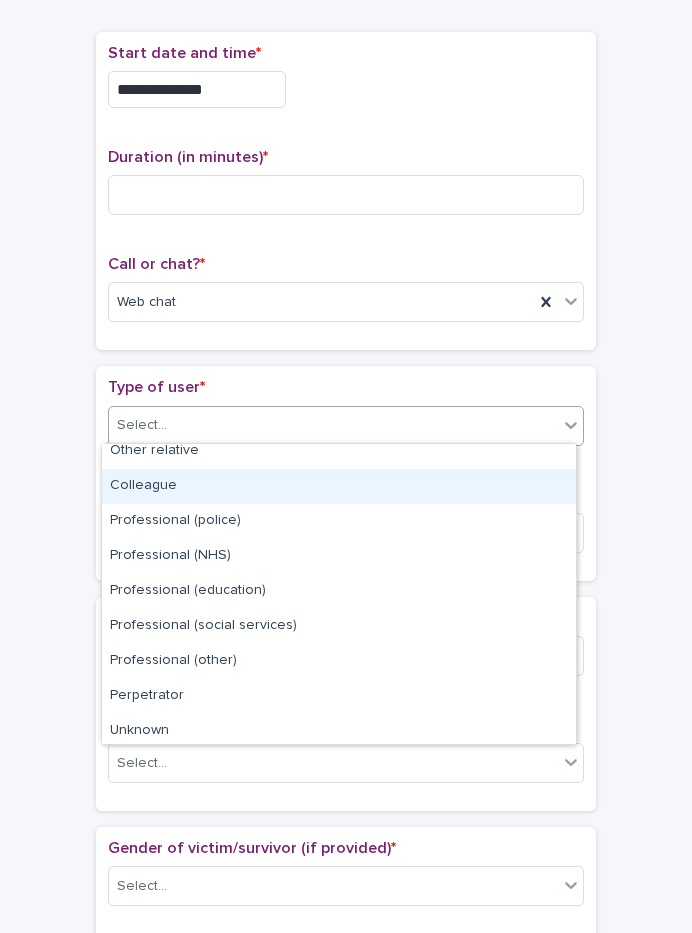 scroll, scrollTop: 225, scrollLeft: 0, axis: vertical 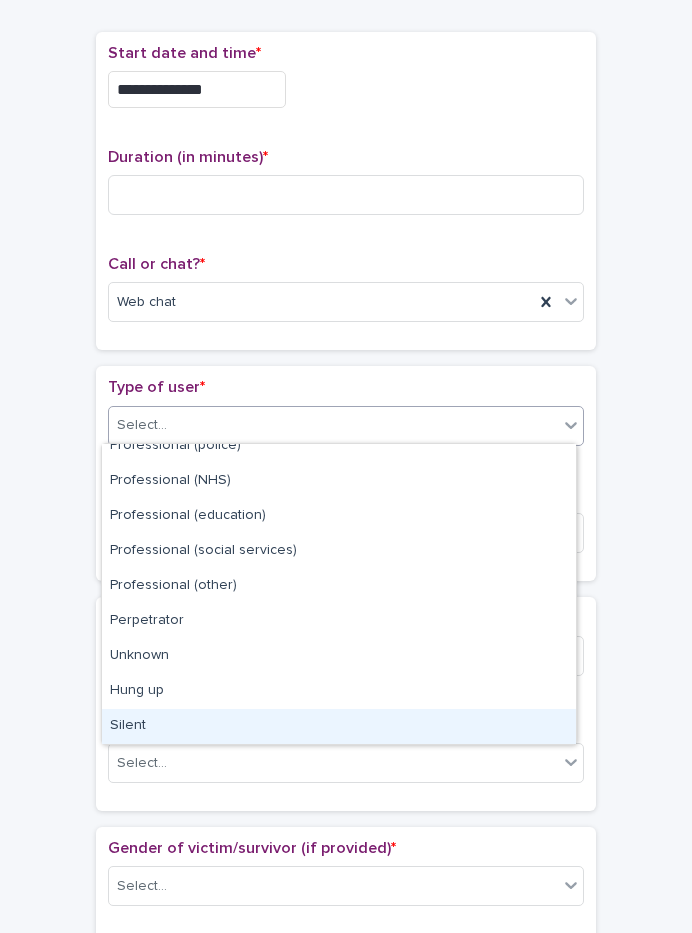 click on "Silent" at bounding box center (339, 726) 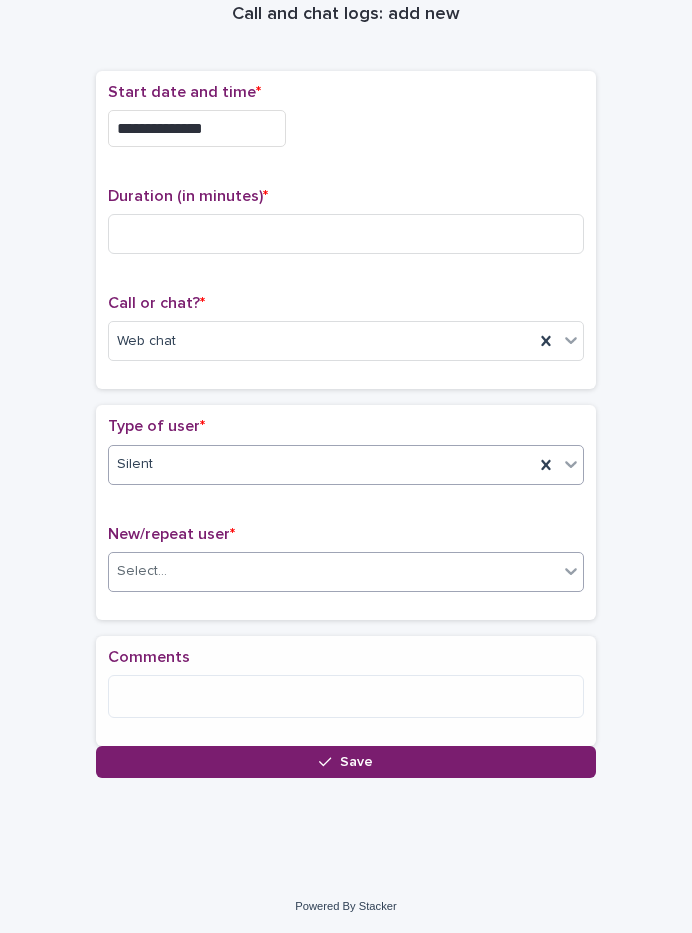 scroll, scrollTop: 88, scrollLeft: 0, axis: vertical 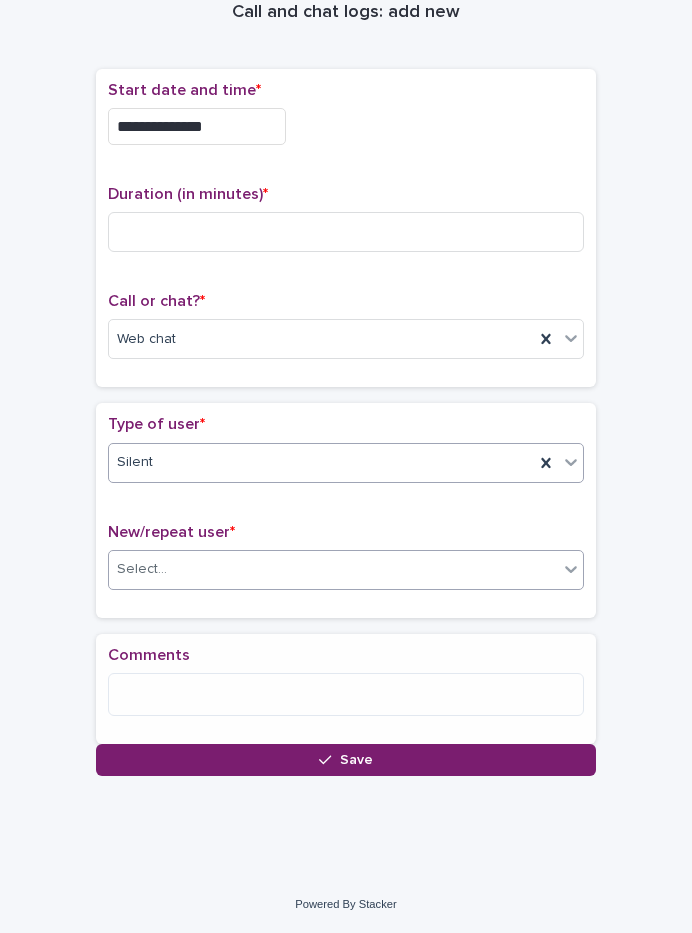 click on "Select..." at bounding box center (333, 569) 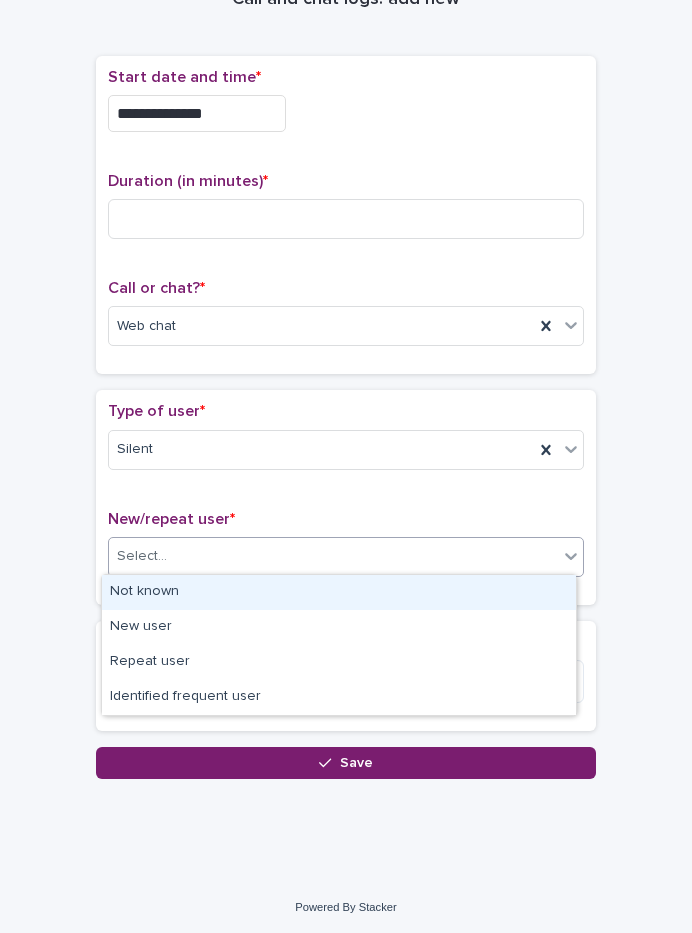 click on "Not known" at bounding box center [339, 592] 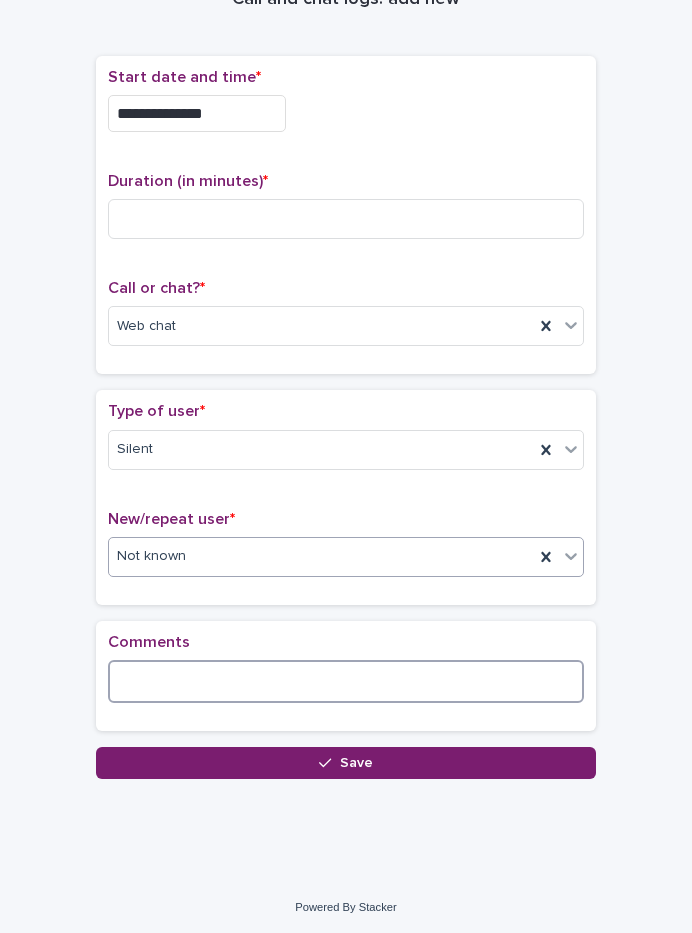 click at bounding box center (346, 681) 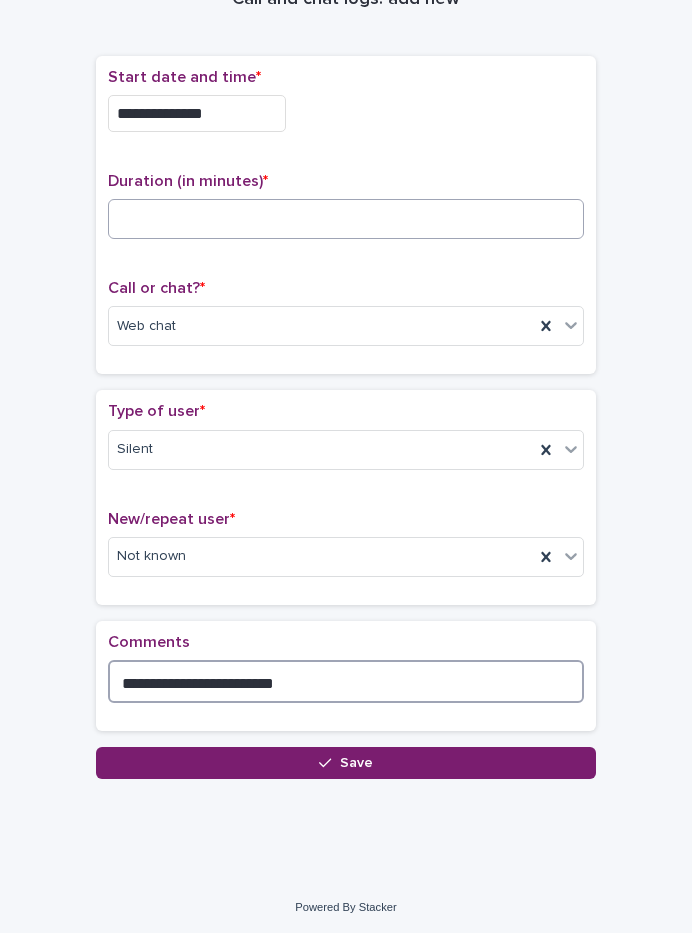 type on "**********" 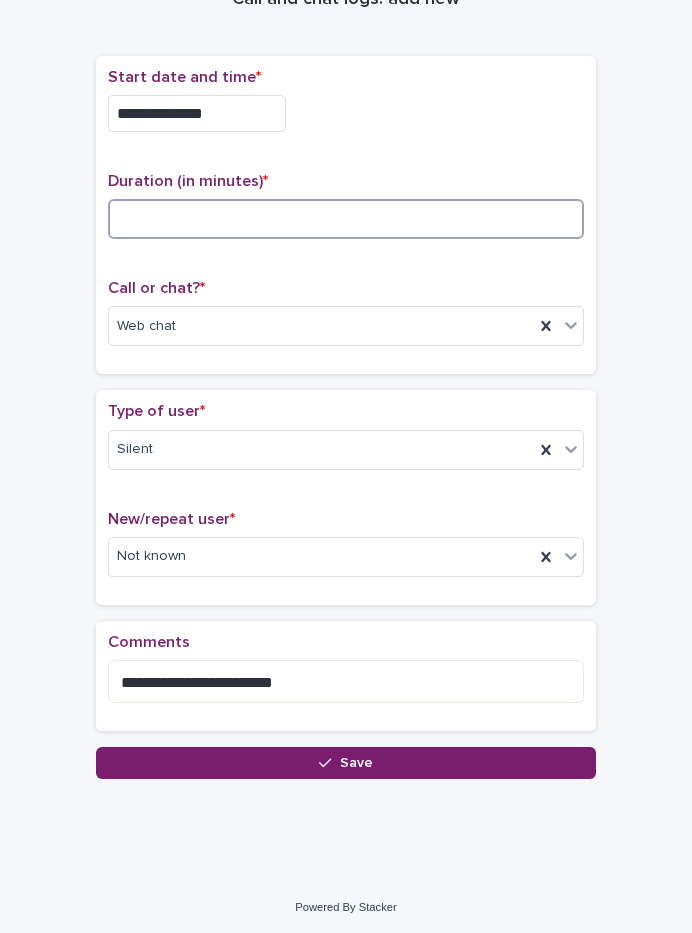 click at bounding box center [346, 219] 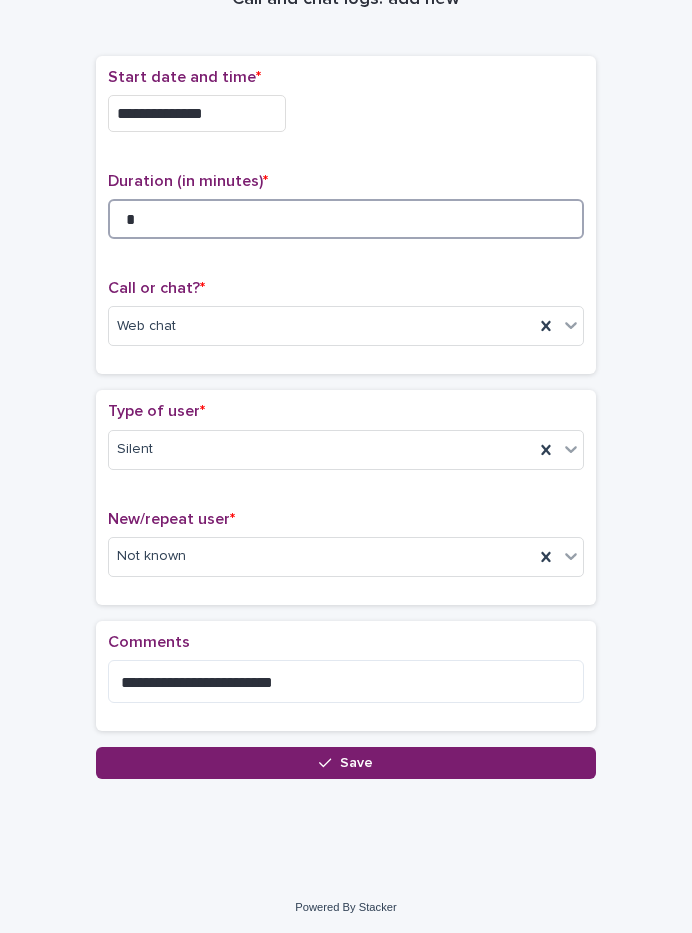 type on "*" 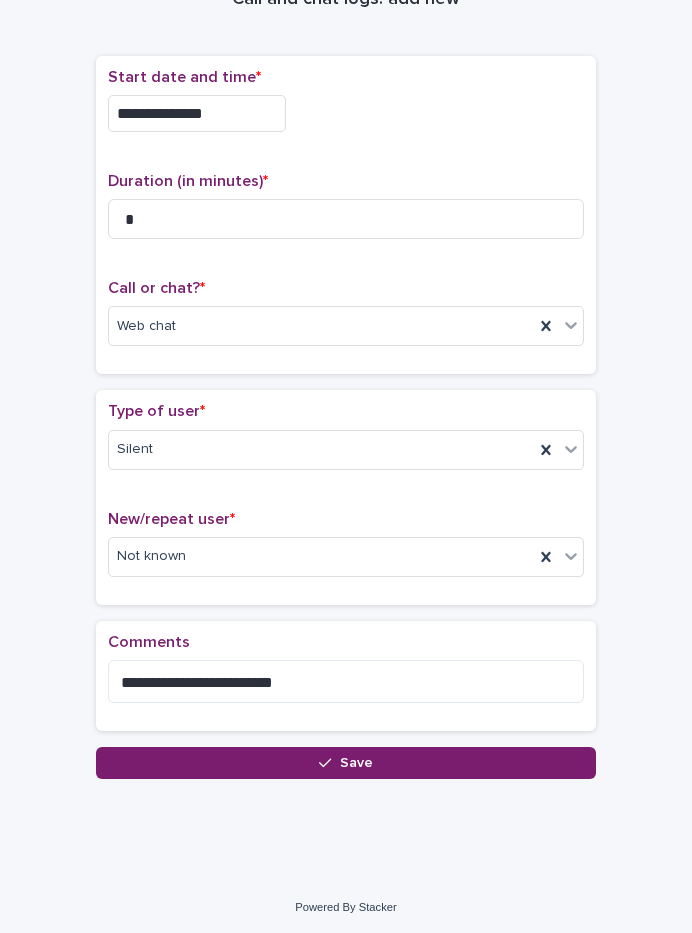 click on "**********" at bounding box center [346, 215] 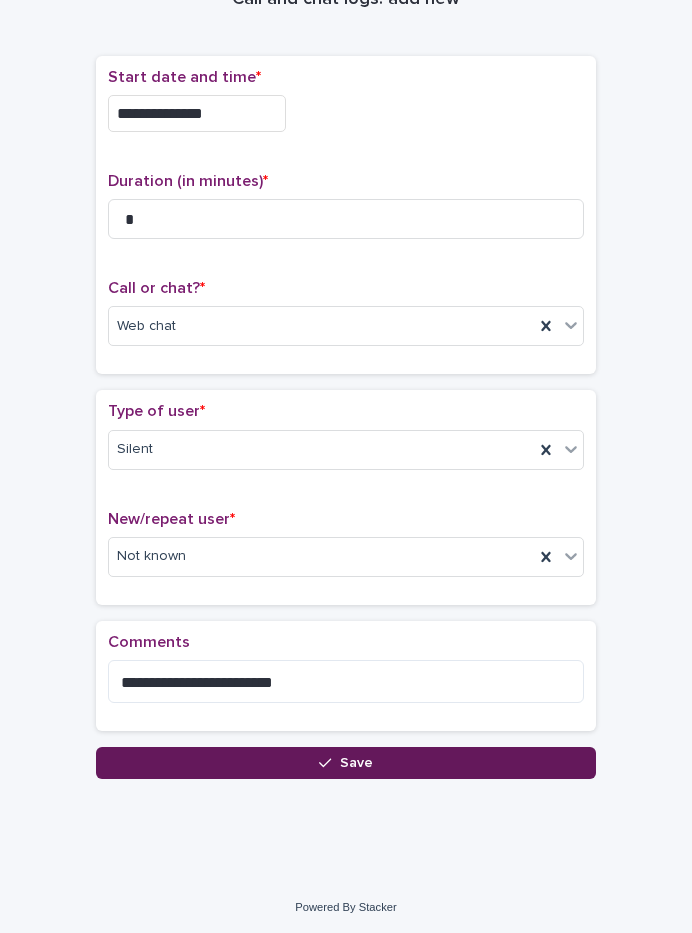 click 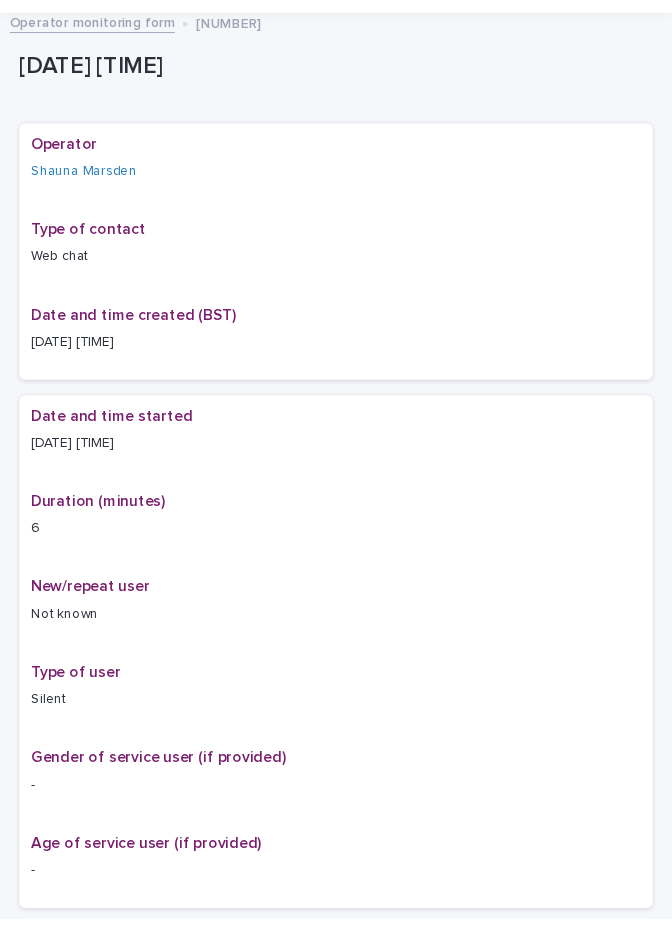 scroll, scrollTop: 0, scrollLeft: 0, axis: both 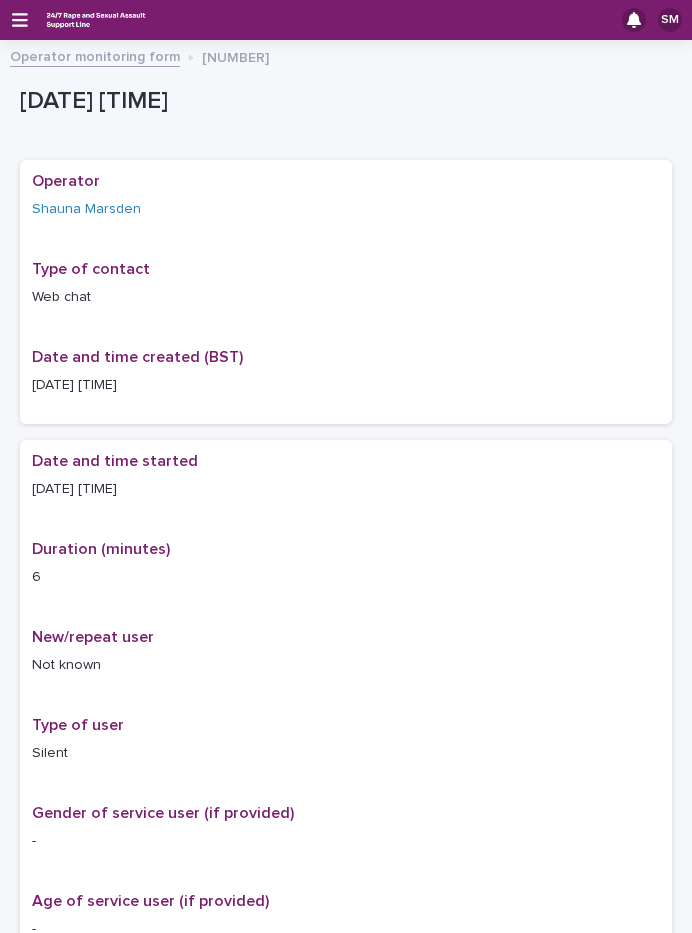 click on "Operator monitoring form" at bounding box center (95, 55) 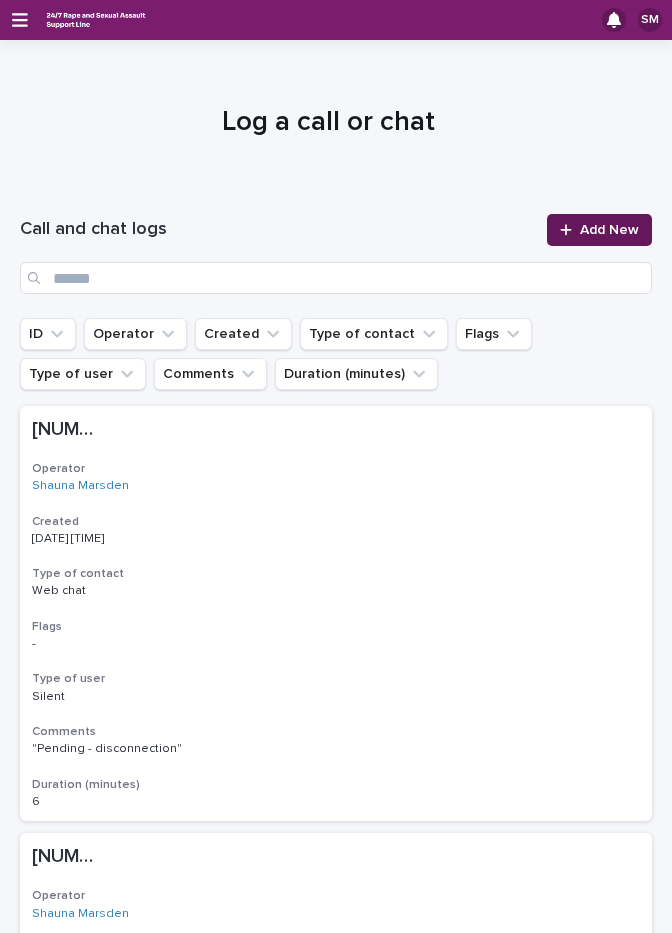 click on "Add New" at bounding box center (599, 230) 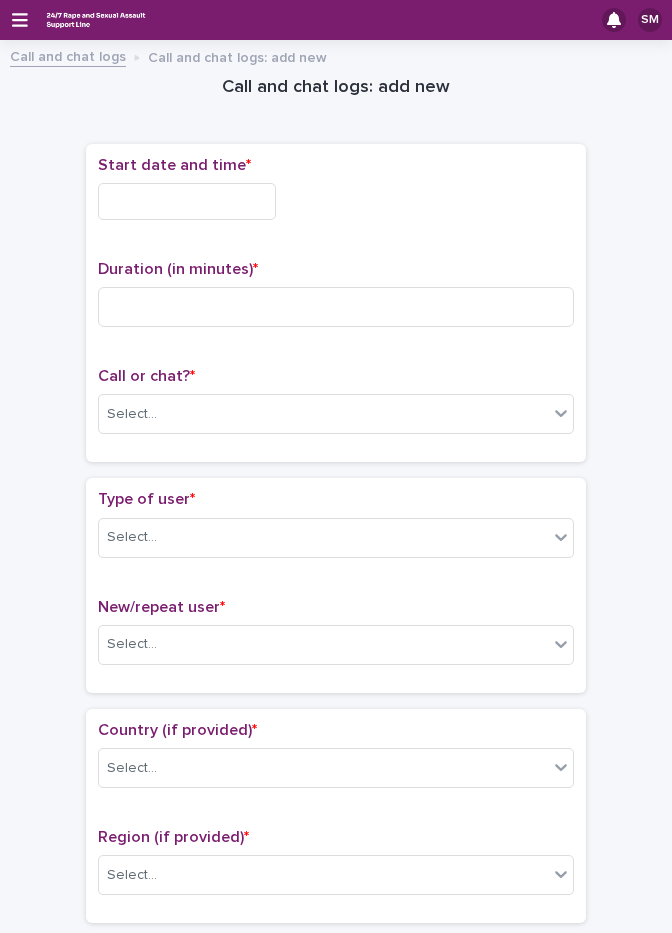 click on "Call or chat? * Select..." at bounding box center (336, 408) 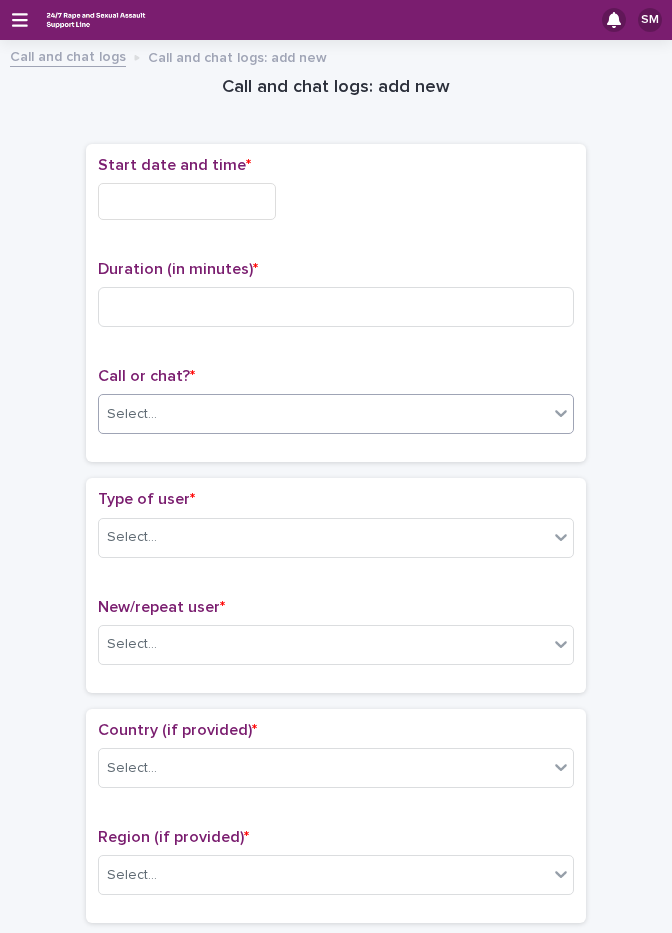 click on "Select..." at bounding box center (323, 414) 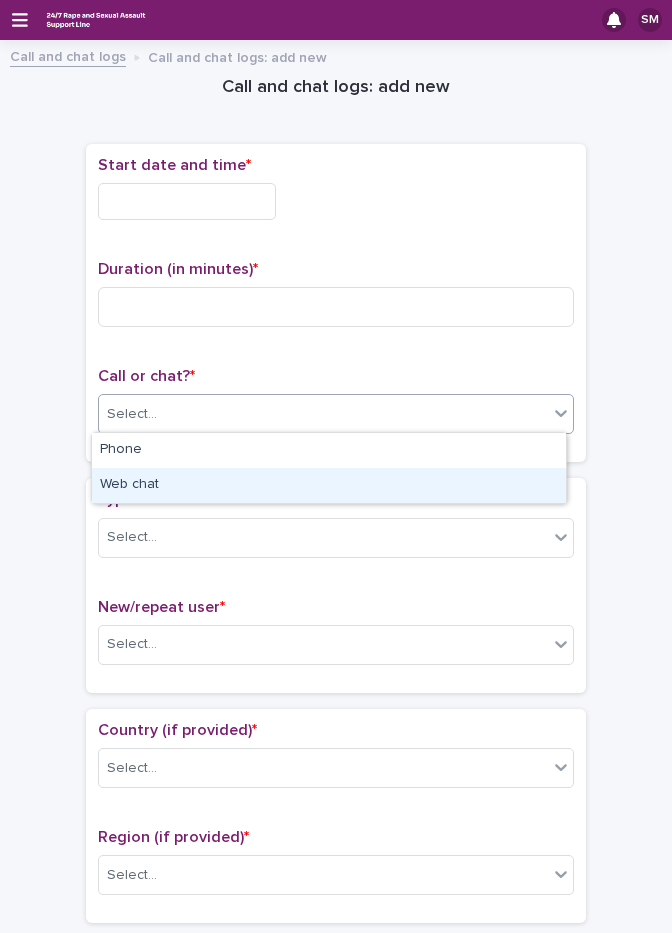 click on "Web chat" at bounding box center [329, 485] 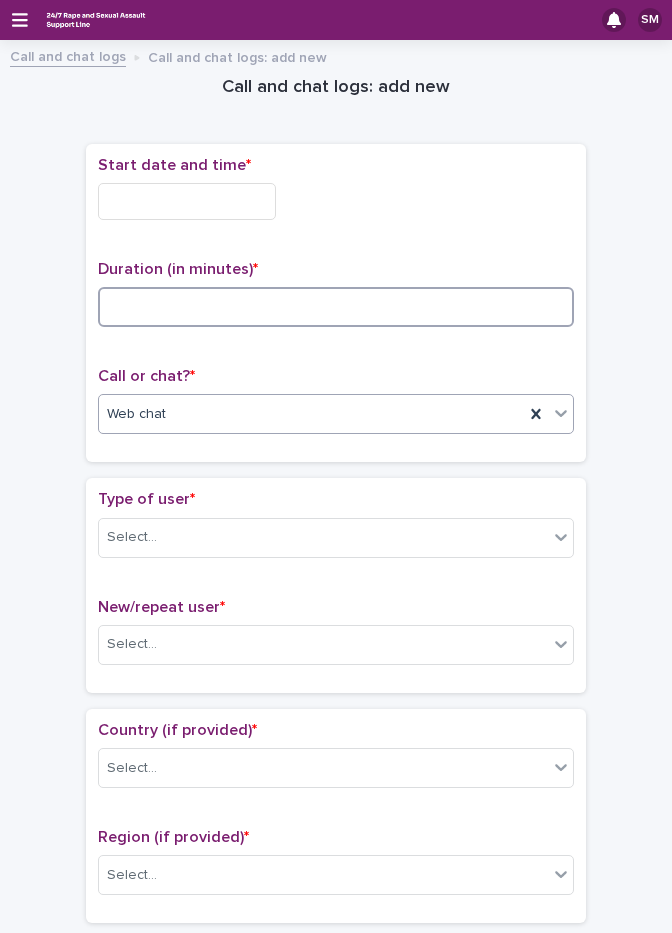 click at bounding box center (336, 307) 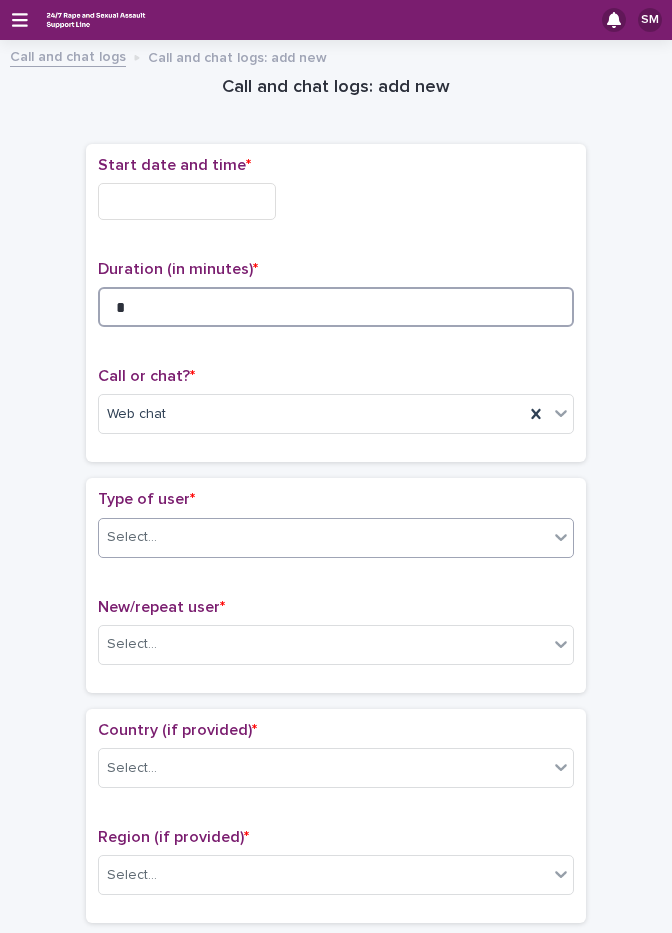 type on "*" 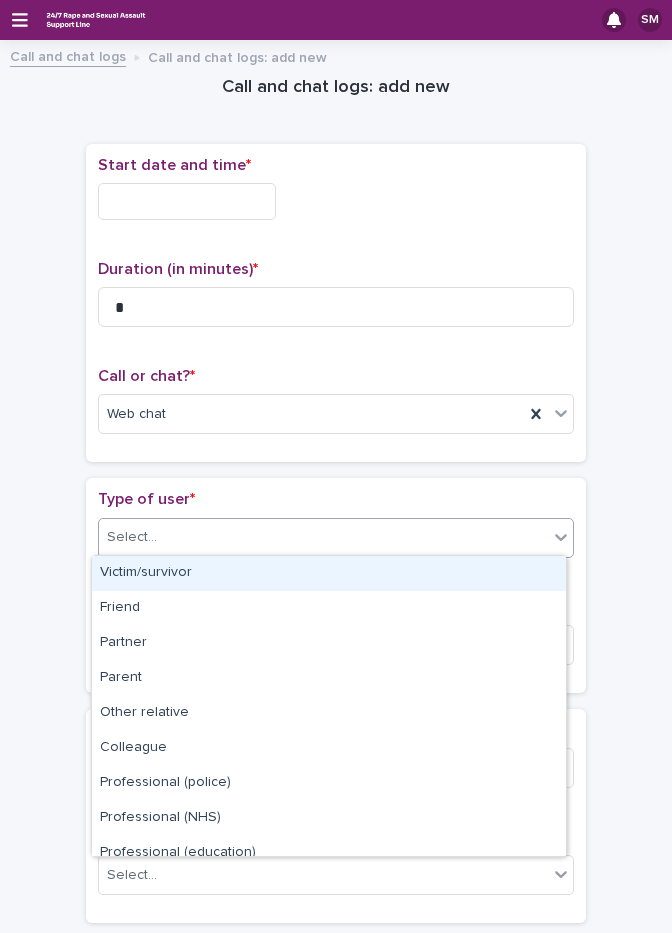 click on "Select..." at bounding box center [323, 537] 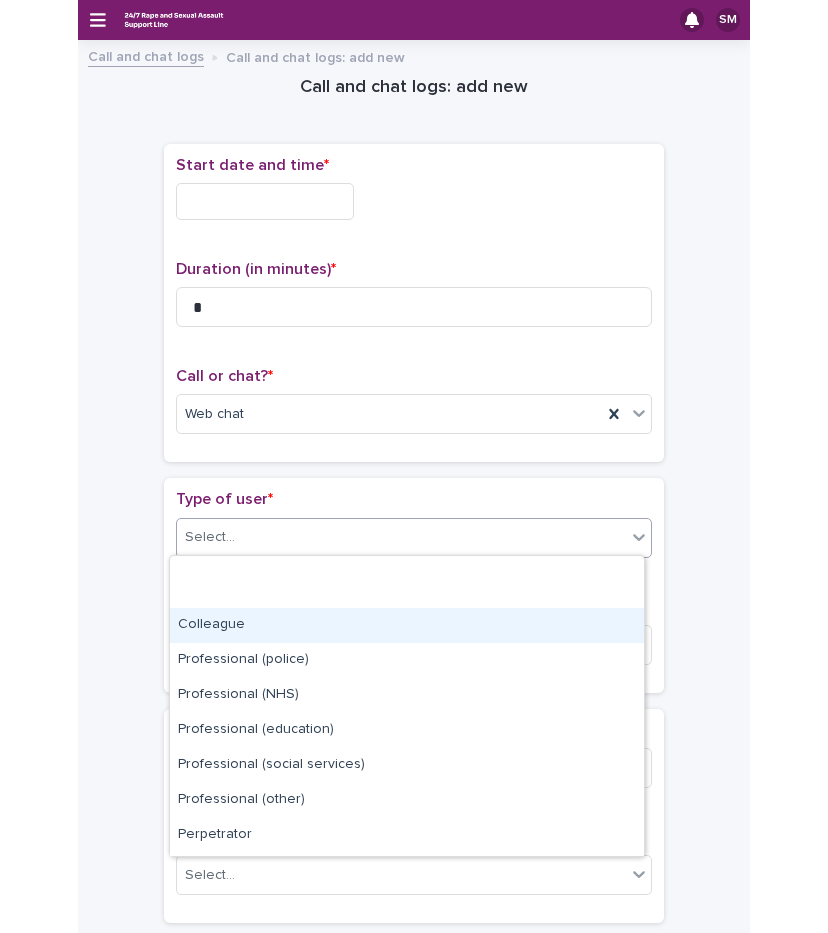 scroll, scrollTop: 225, scrollLeft: 0, axis: vertical 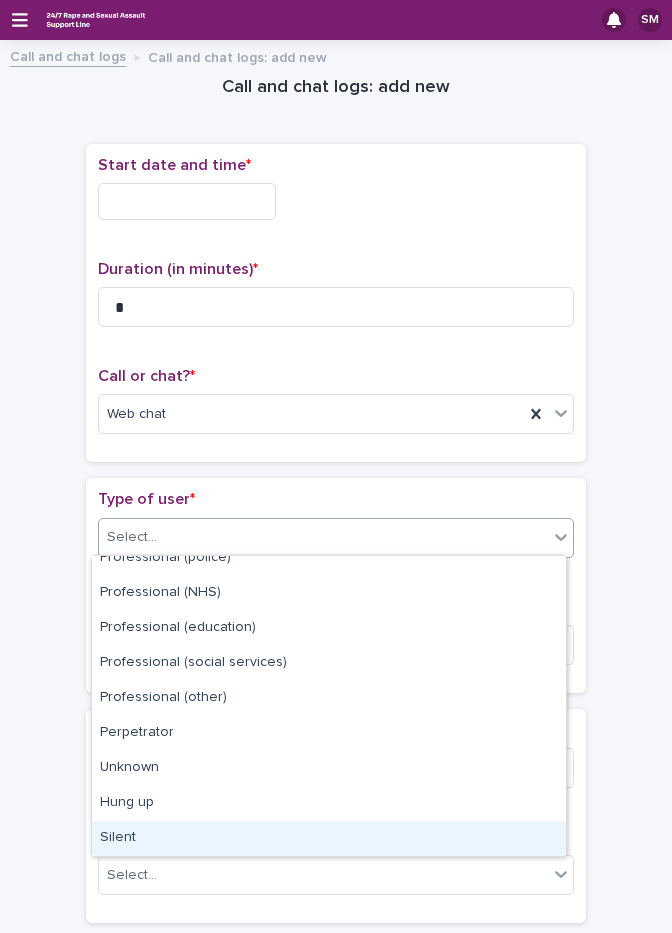 click on "Silent" at bounding box center [329, 838] 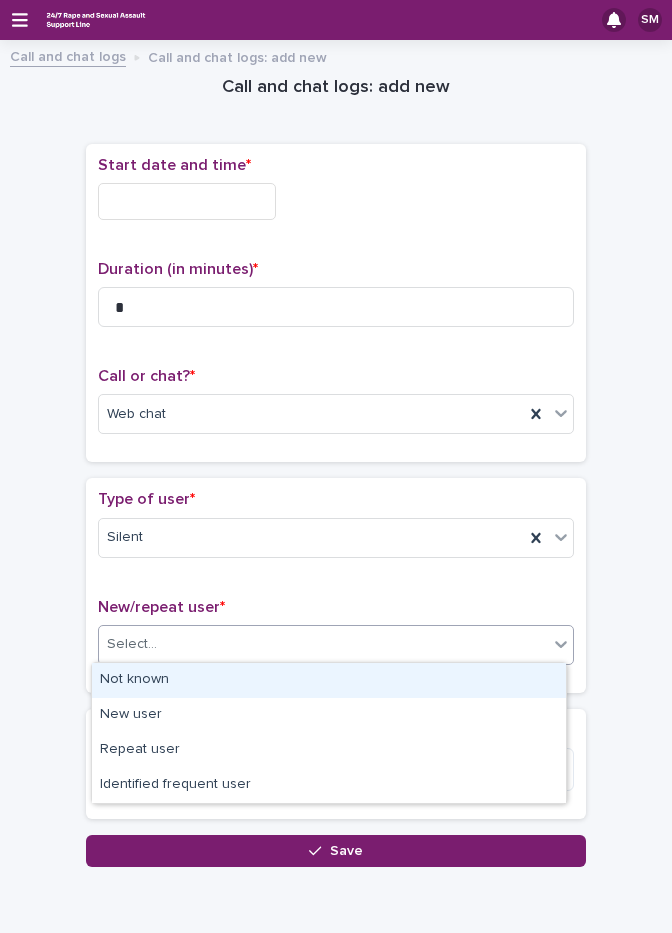 click on "Select..." at bounding box center (323, 644) 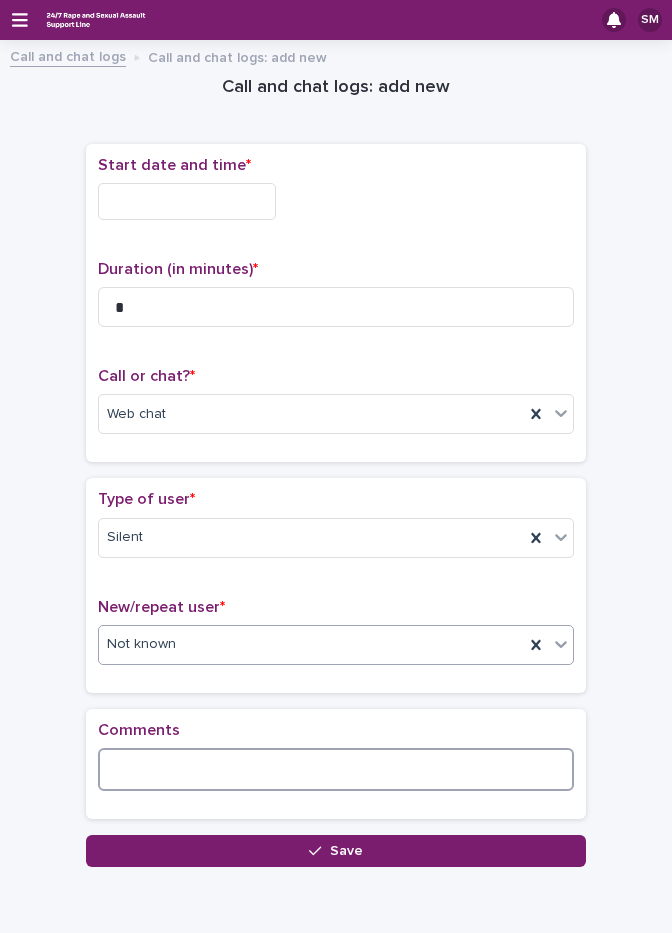 click at bounding box center (336, 769) 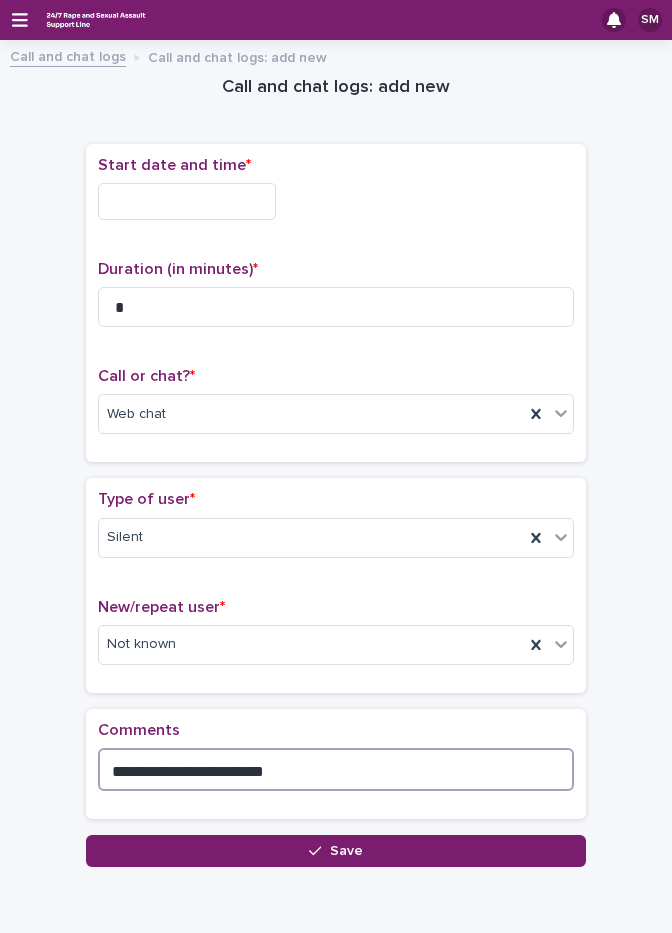 type on "**********" 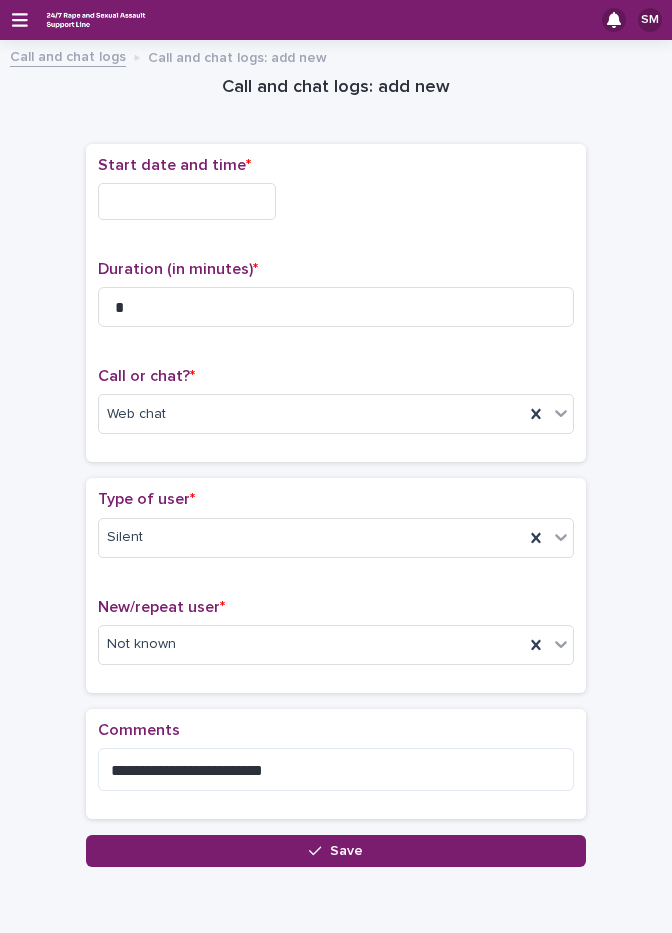 click at bounding box center [187, 201] 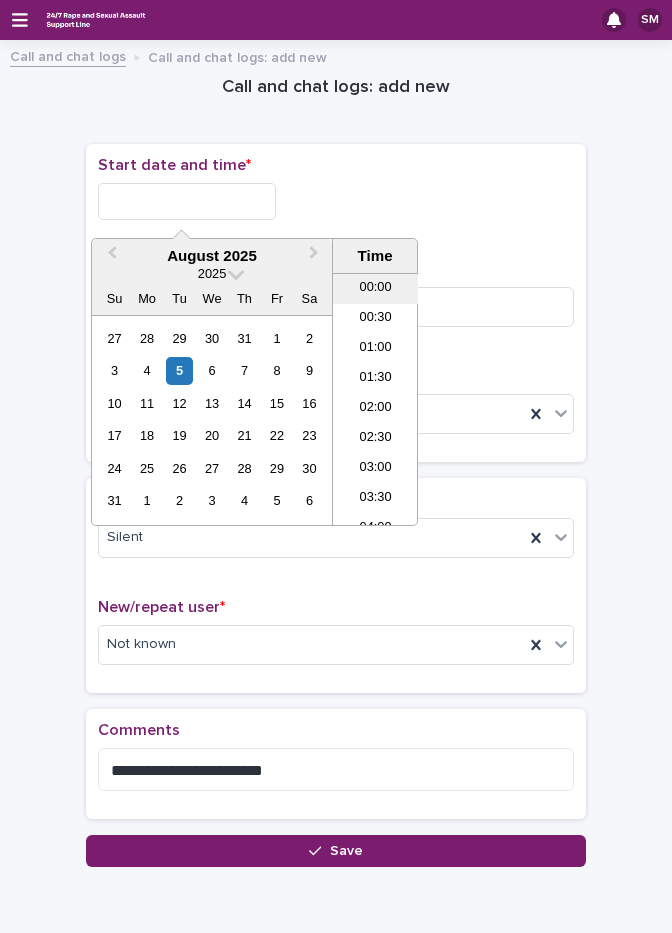 click on "00:00" at bounding box center [375, 289] 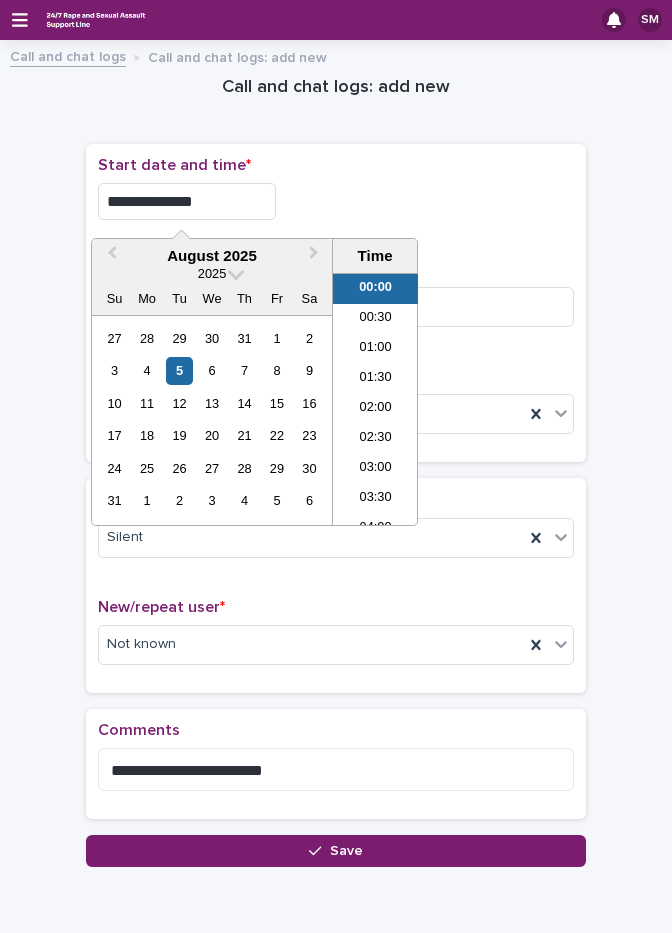 click on "**********" at bounding box center [187, 201] 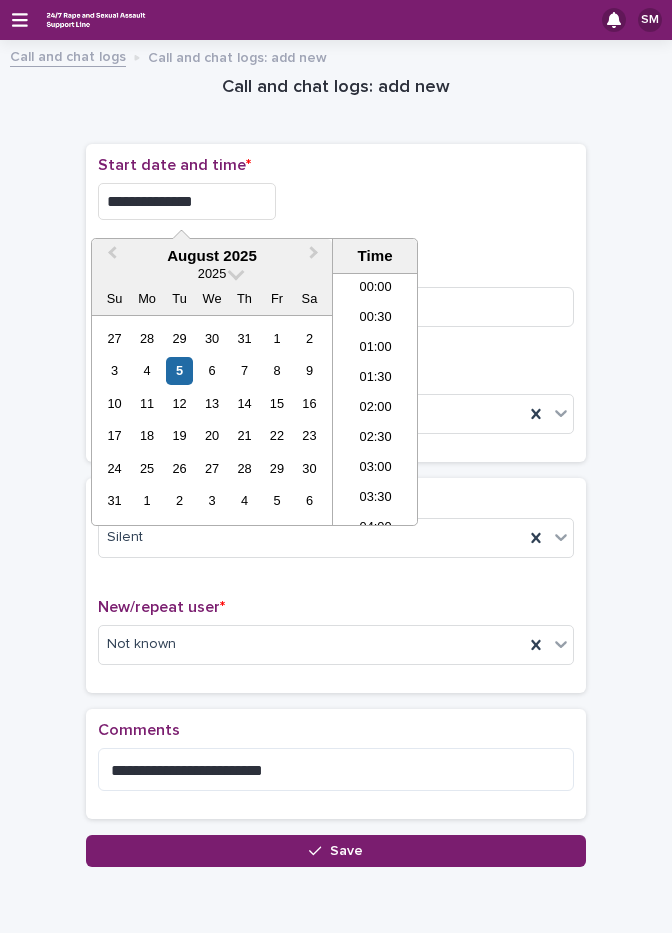 type on "**********" 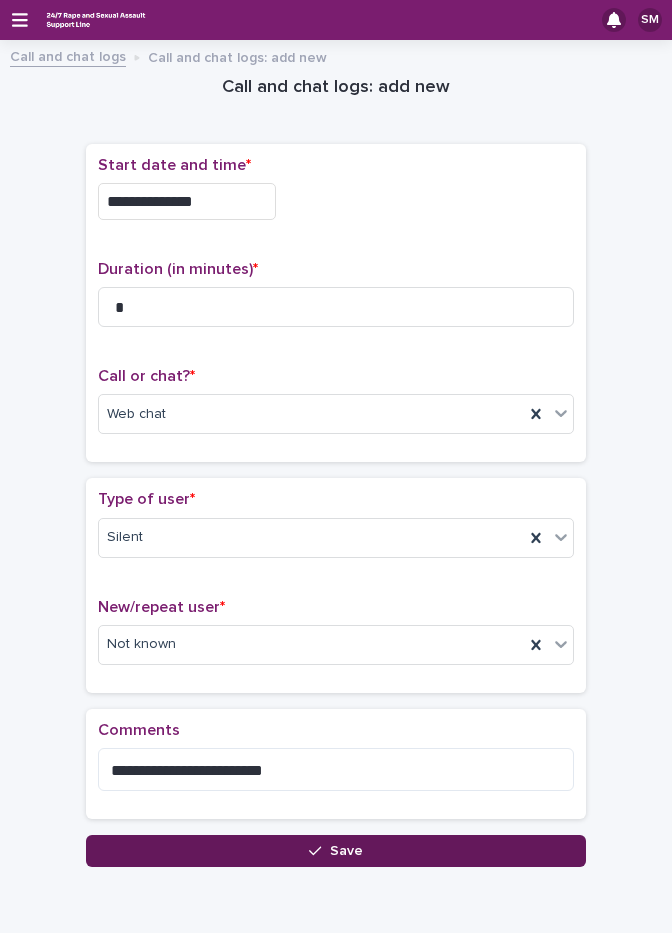 click on "Save" at bounding box center [336, 851] 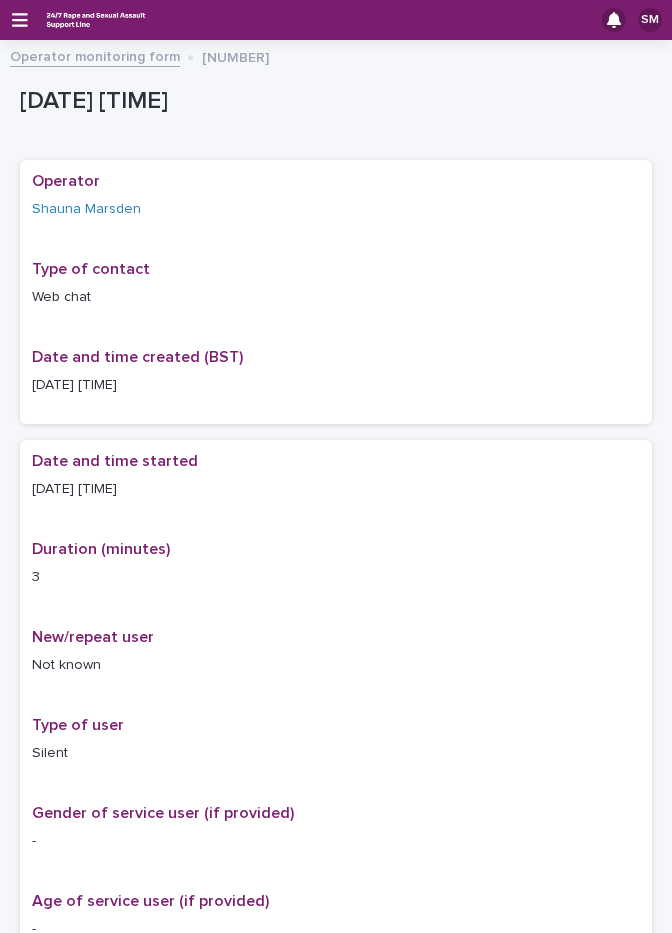 click on "Operator monitoring form" at bounding box center (95, 55) 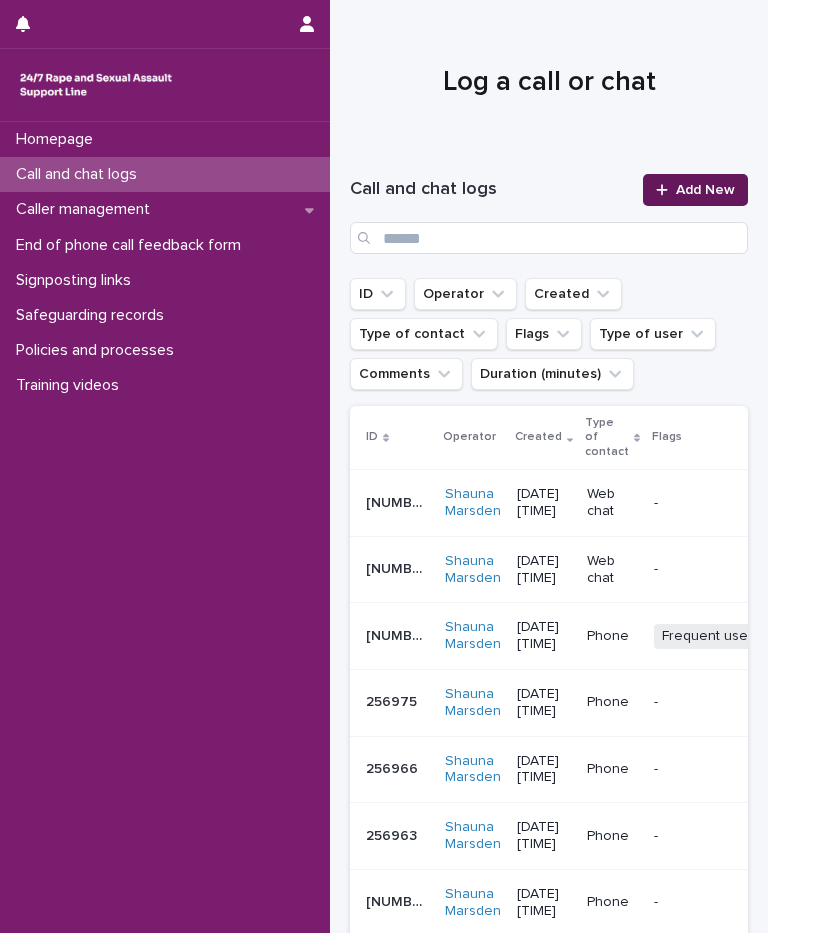 click on "Add New" at bounding box center (695, 190) 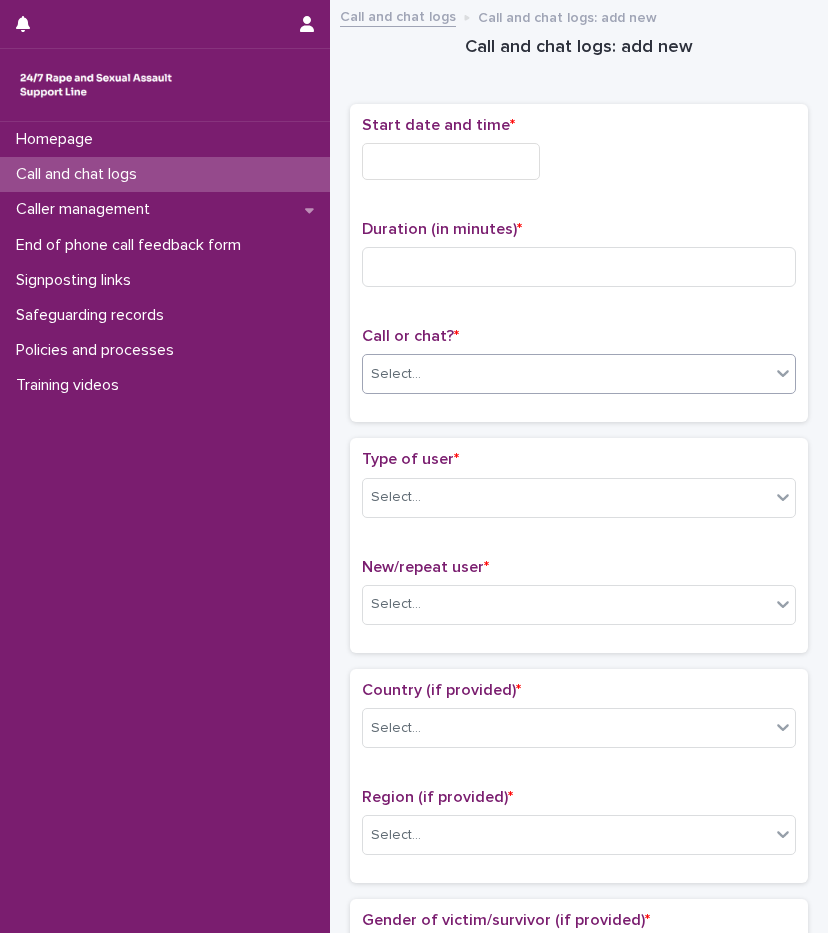 click on "Select..." at bounding box center [566, 374] 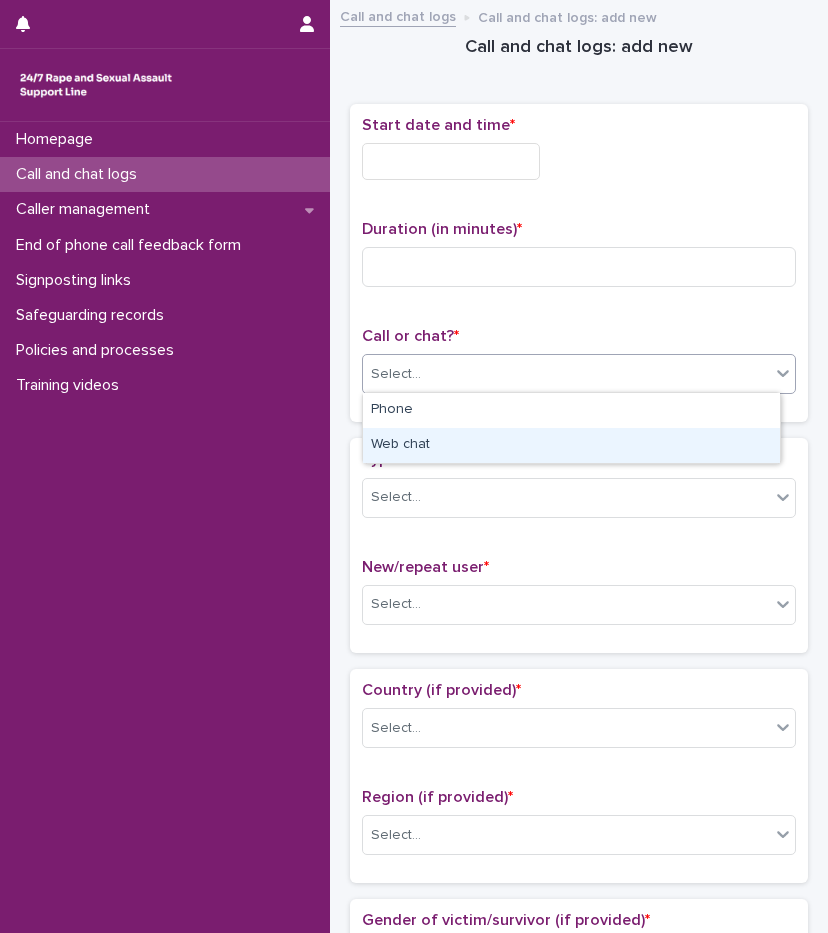 click on "Web chat" at bounding box center [571, 445] 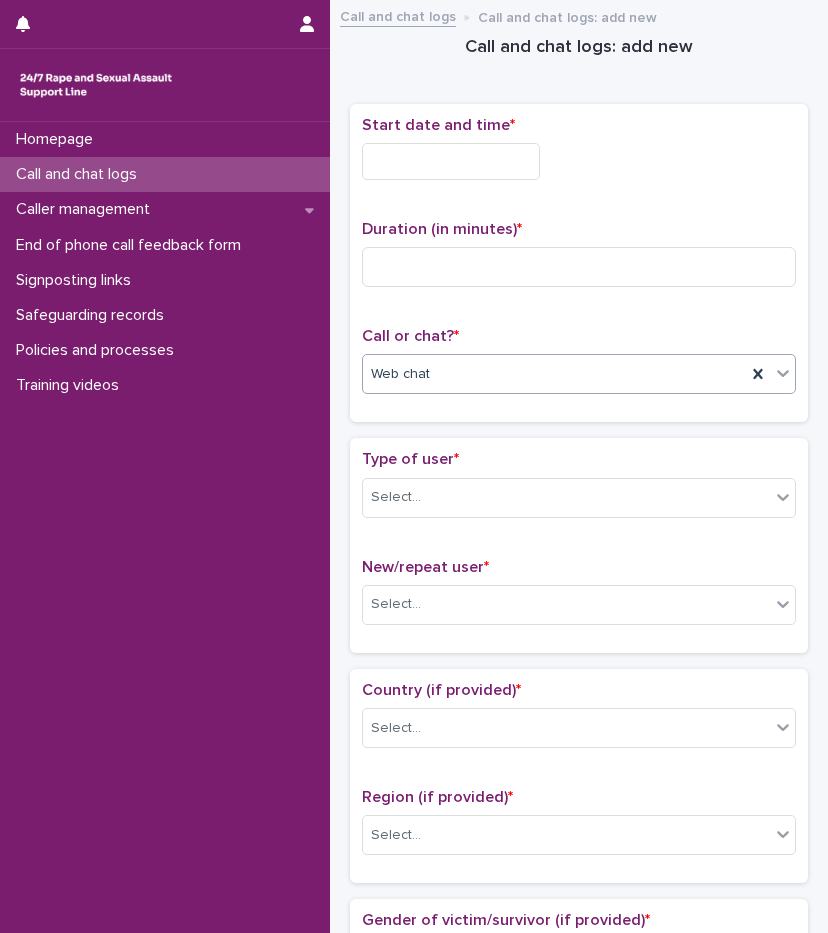 click at bounding box center [451, 161] 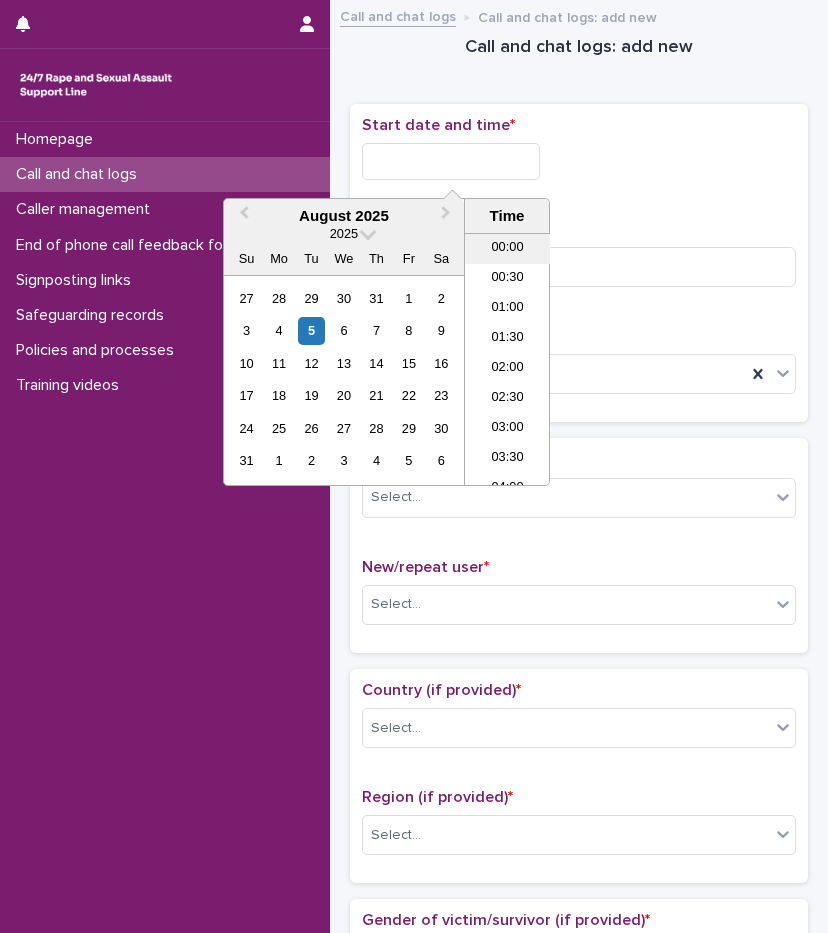 click on "00:00" at bounding box center (507, 249) 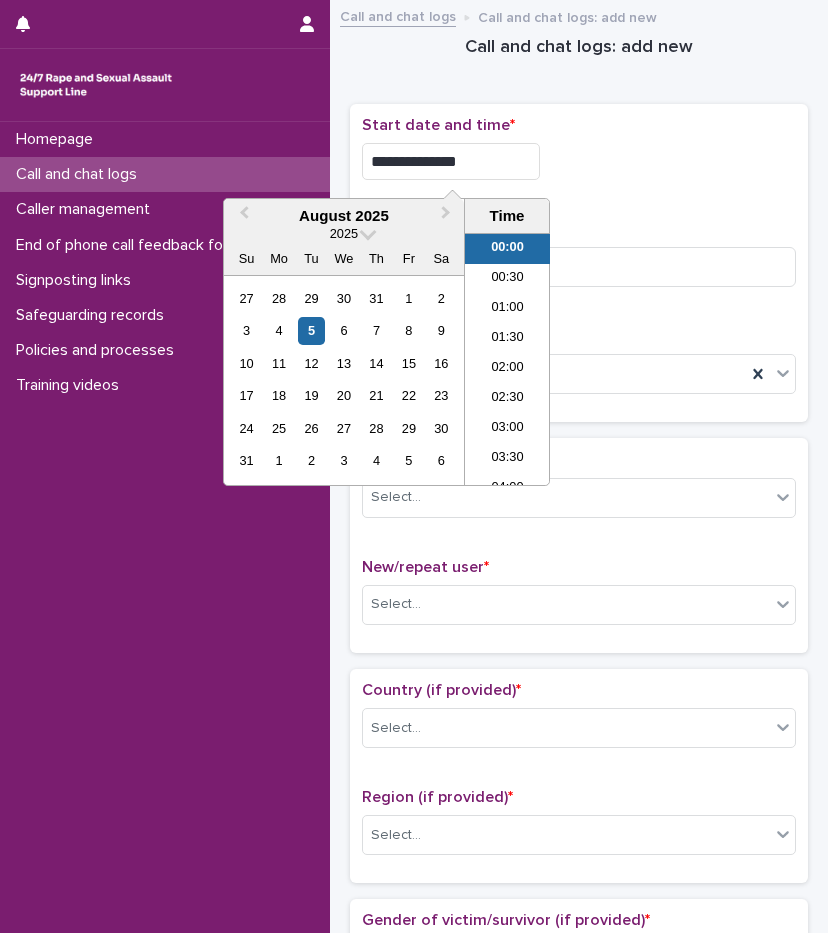 click on "**********" at bounding box center (451, 161) 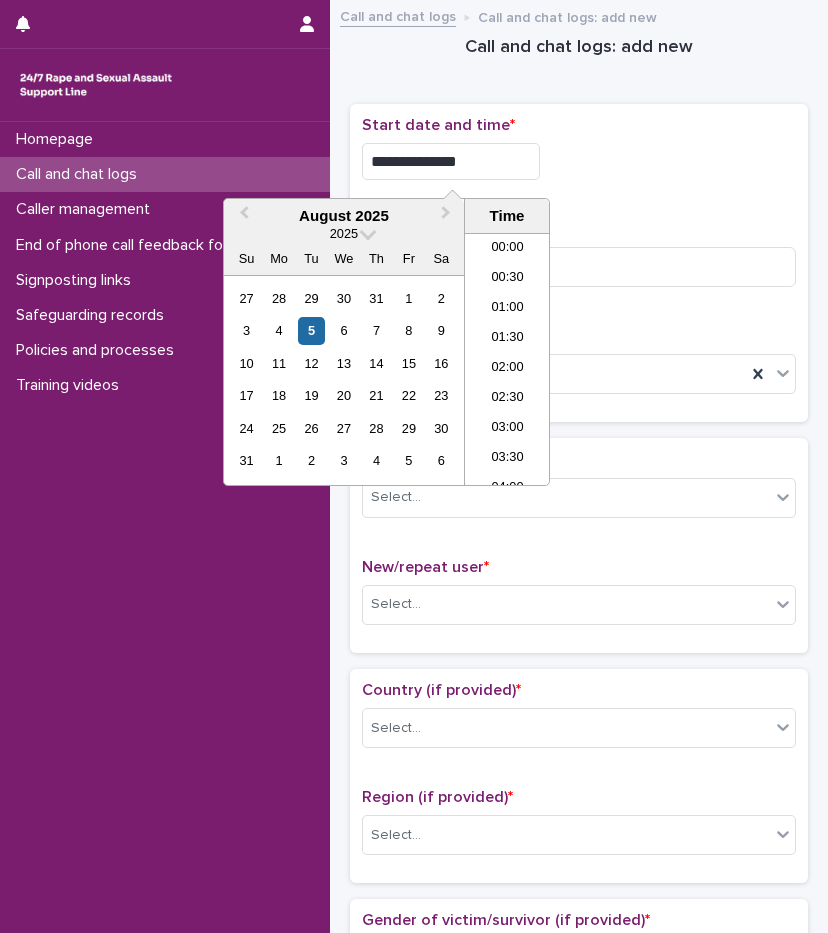 type on "**********" 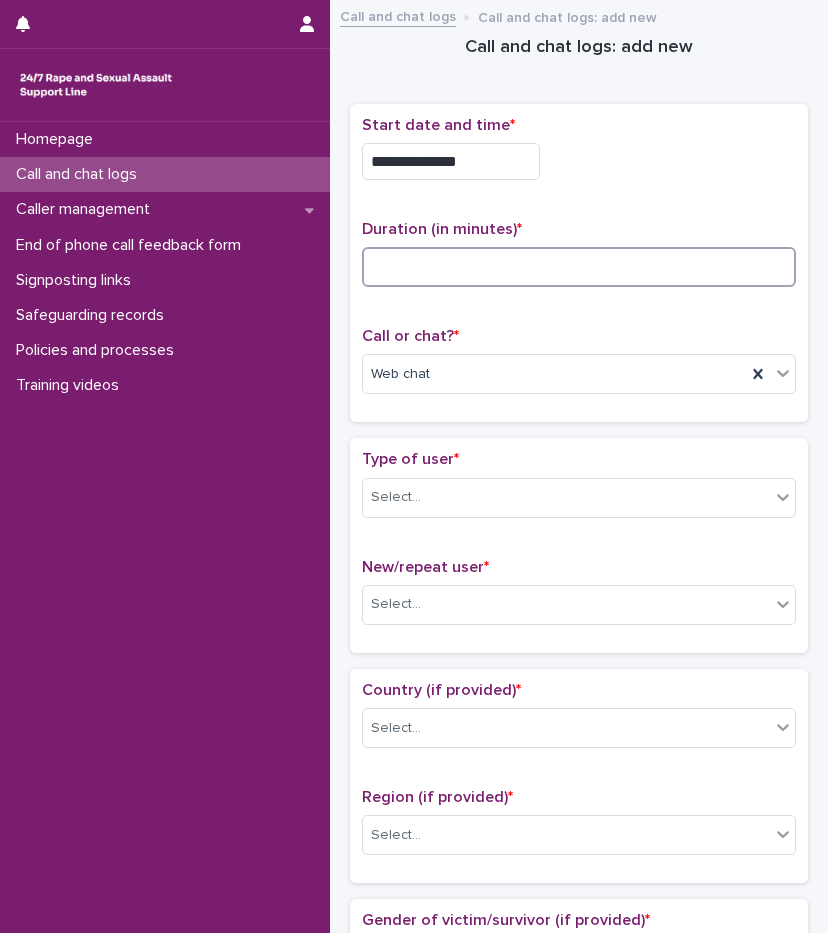 click at bounding box center (579, 267) 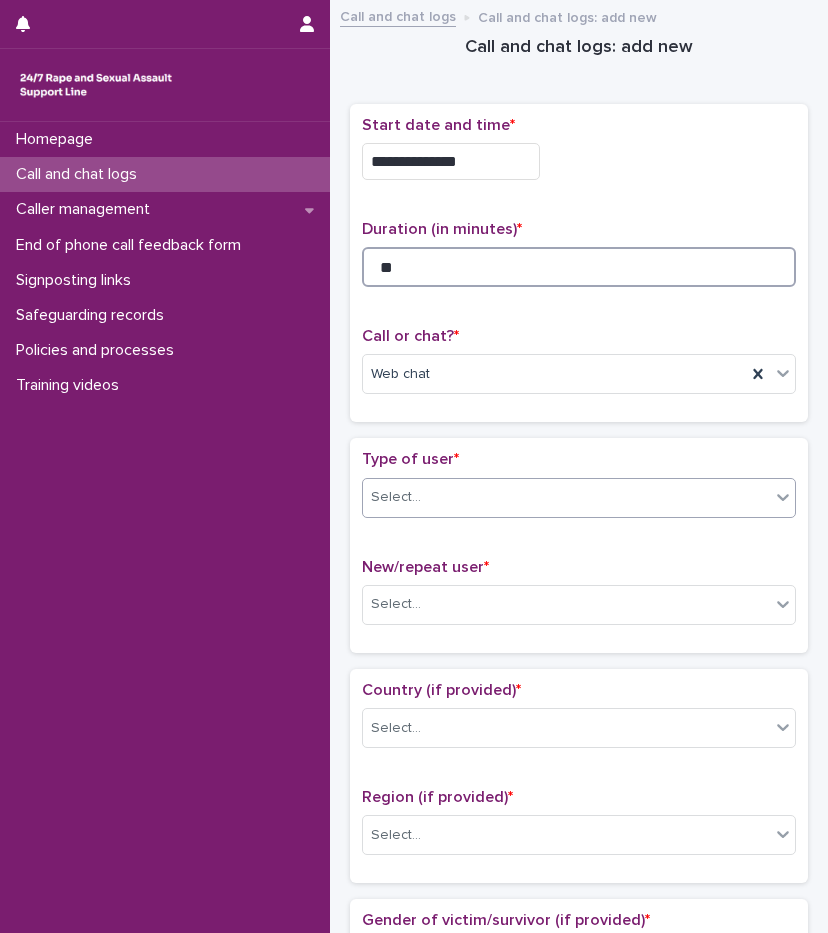 type on "**" 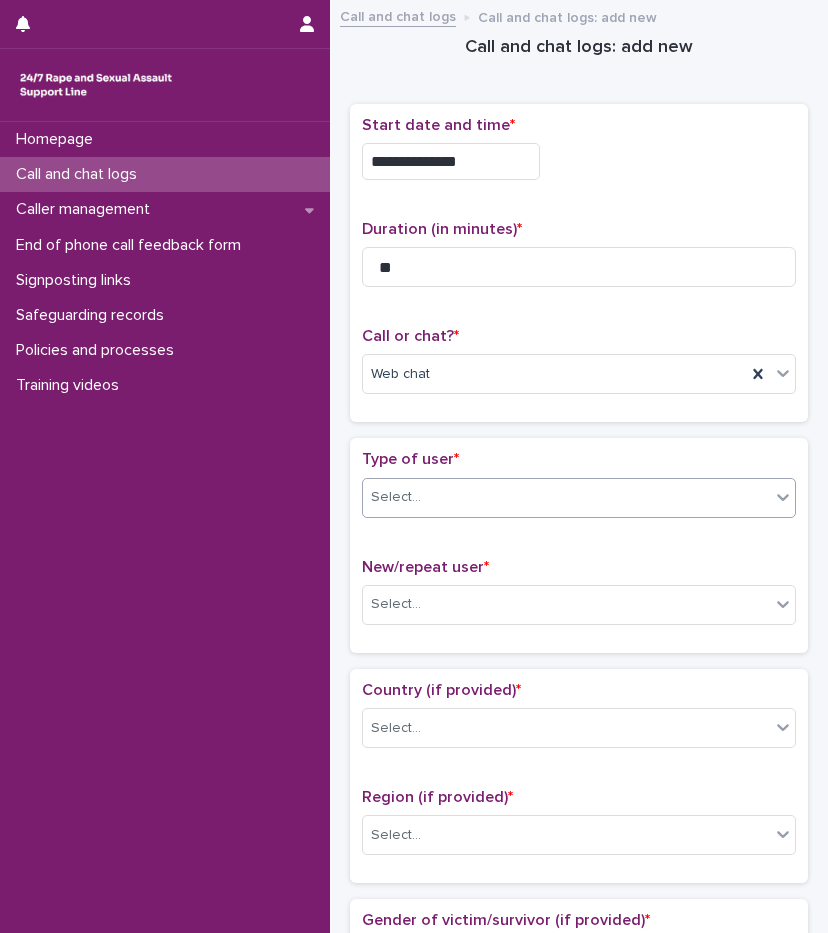 click on "Select..." at bounding box center [566, 497] 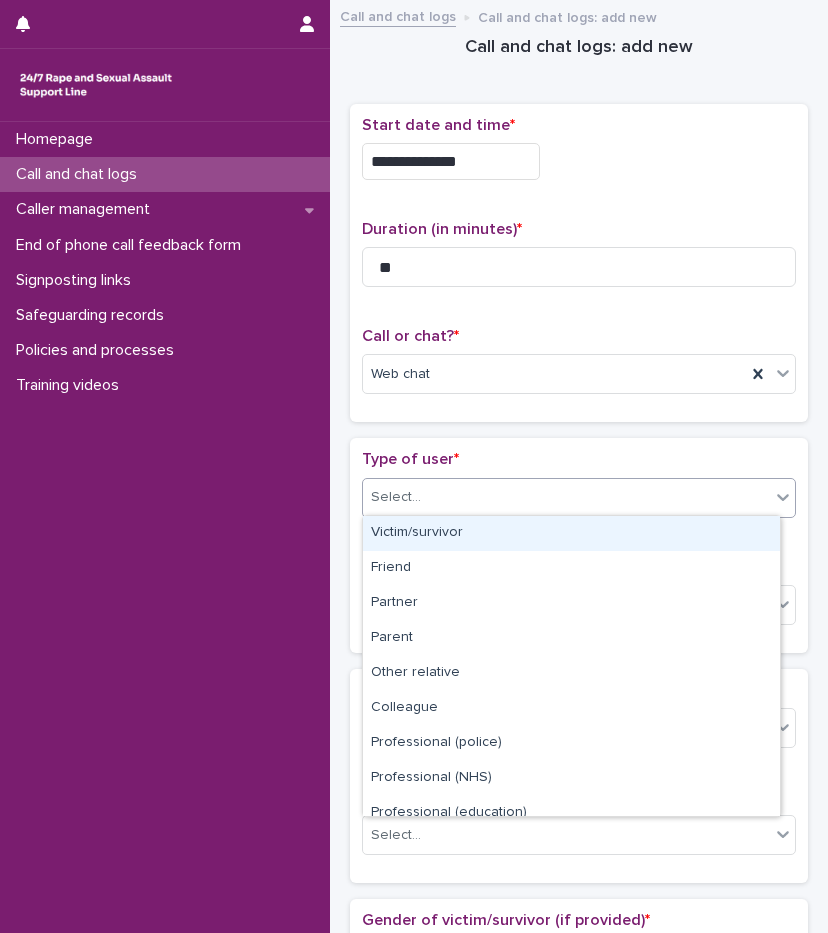click on "Victim/survivor" at bounding box center (571, 533) 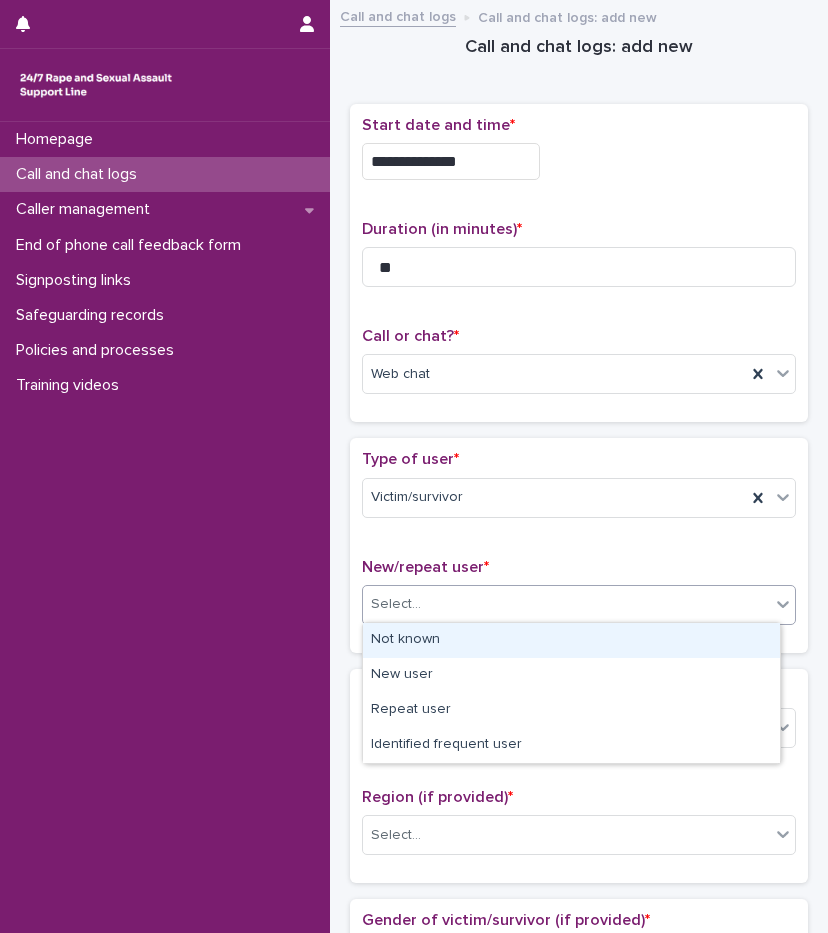 click on "Select..." at bounding box center [566, 604] 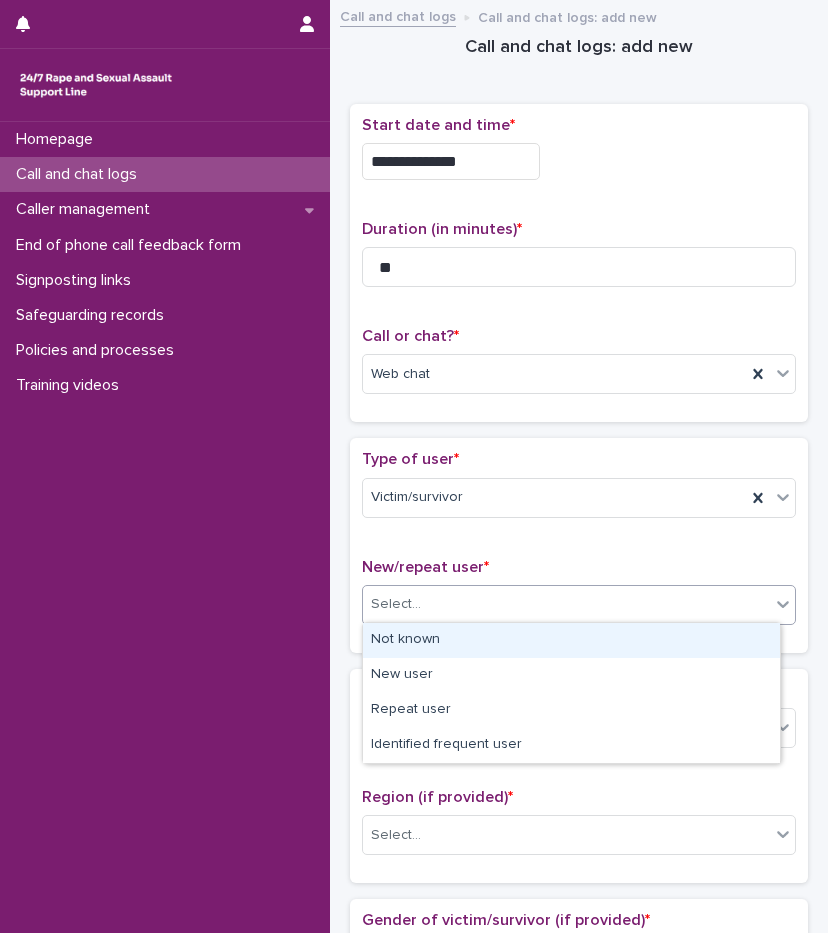 click on "Not known" at bounding box center [571, 640] 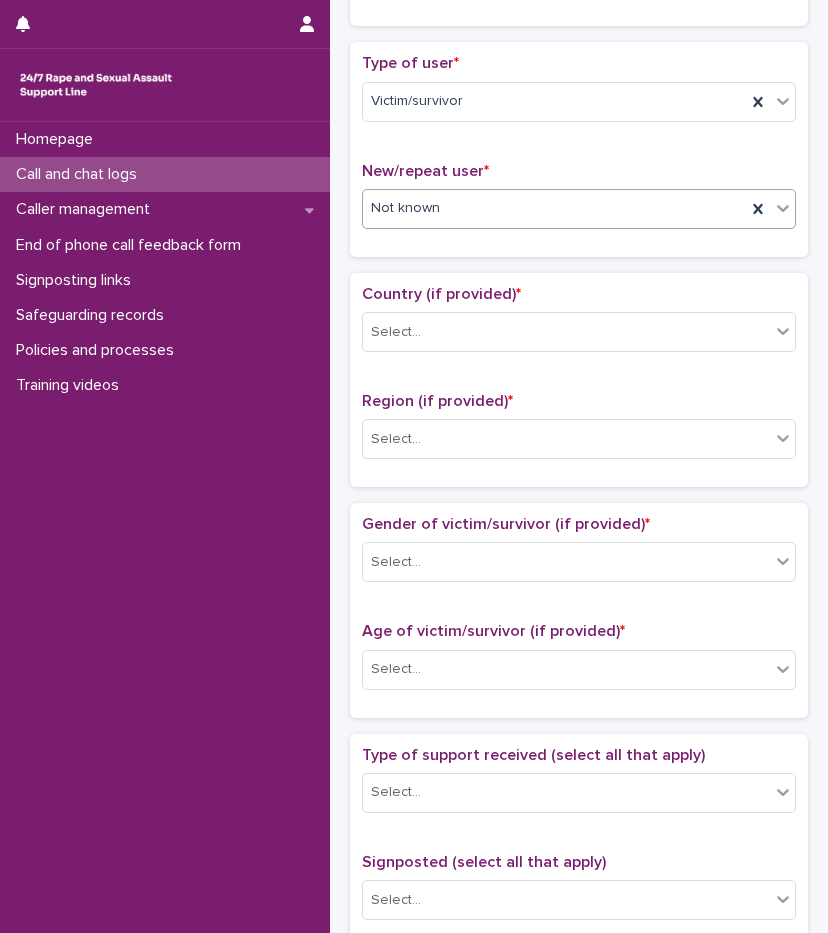 scroll, scrollTop: 400, scrollLeft: 0, axis: vertical 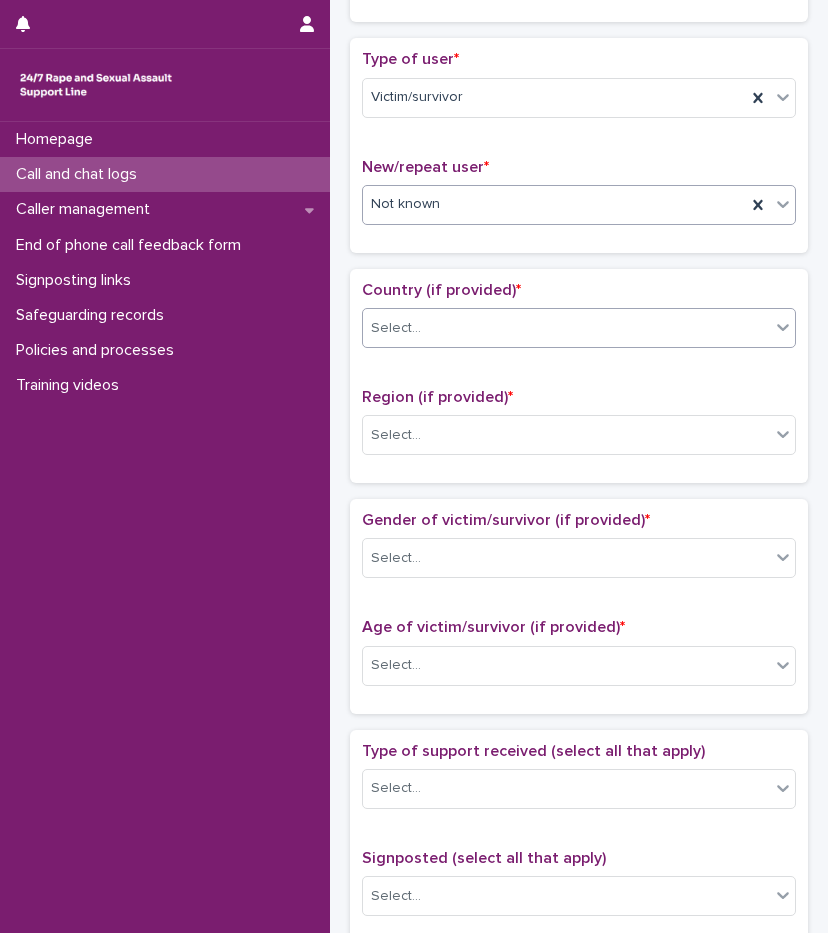 click on "Select..." at bounding box center (566, 328) 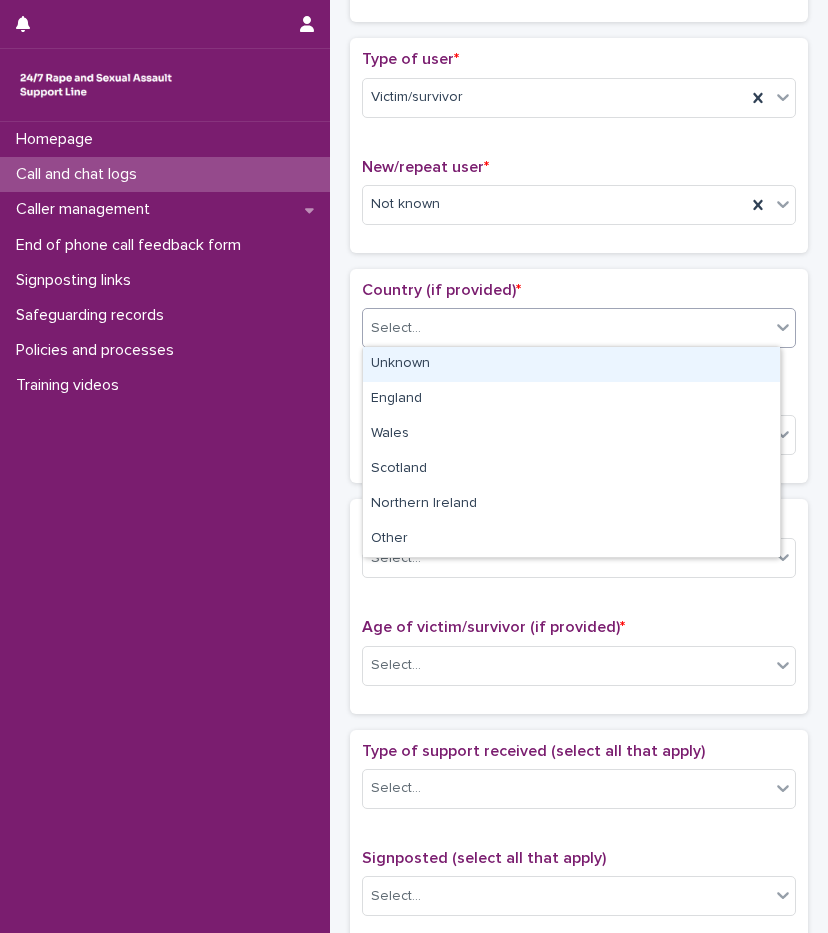 click on "Unknown" at bounding box center [571, 364] 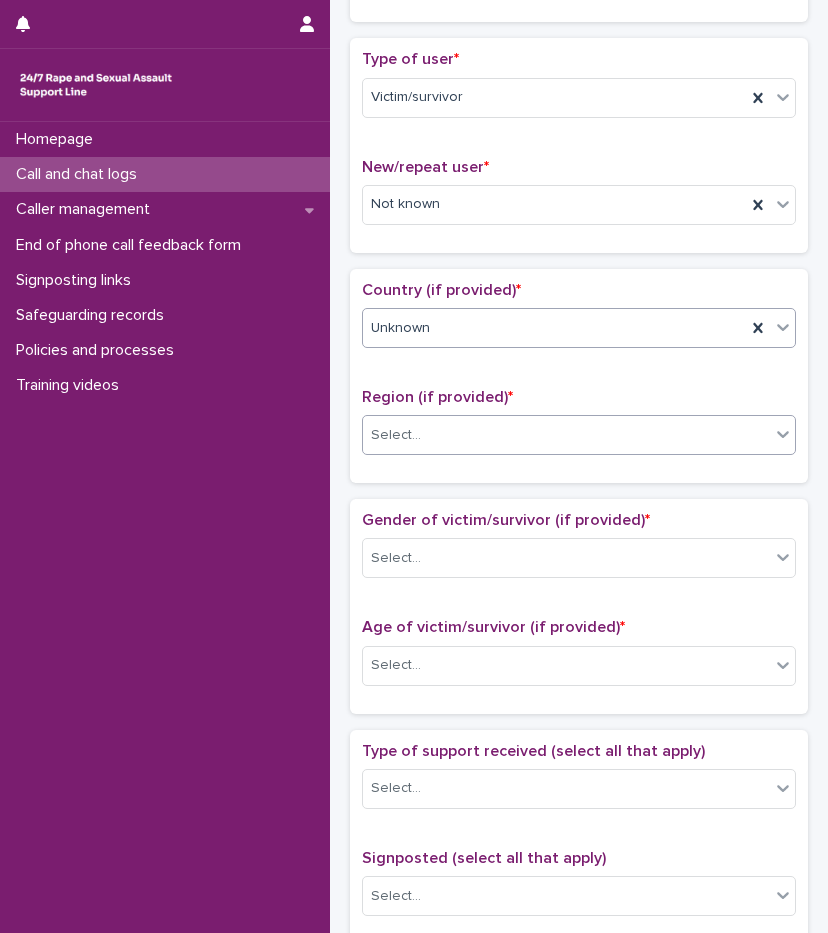 click on "Select..." at bounding box center (566, 435) 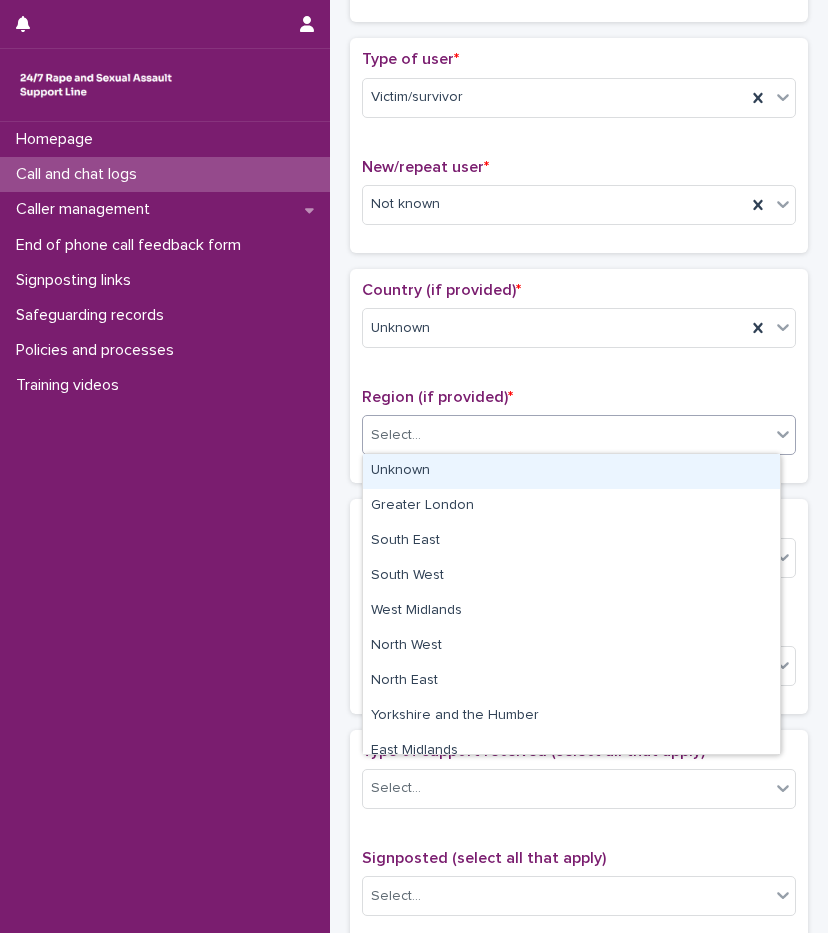 click on "Unknown" at bounding box center (571, 471) 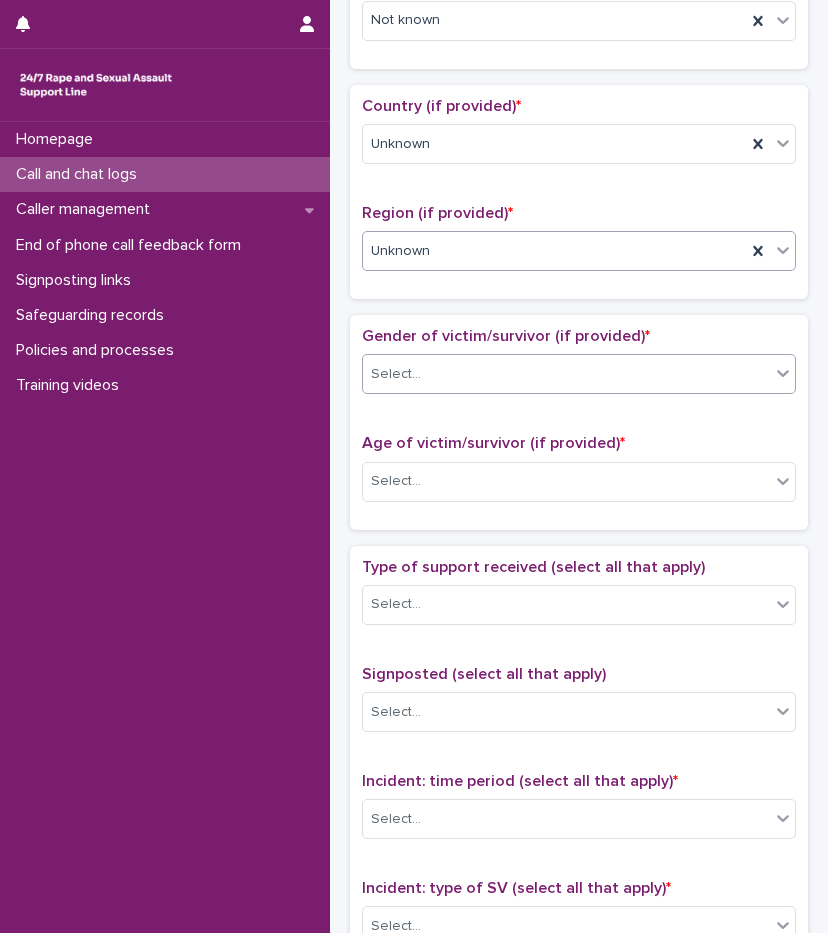 scroll, scrollTop: 600, scrollLeft: 0, axis: vertical 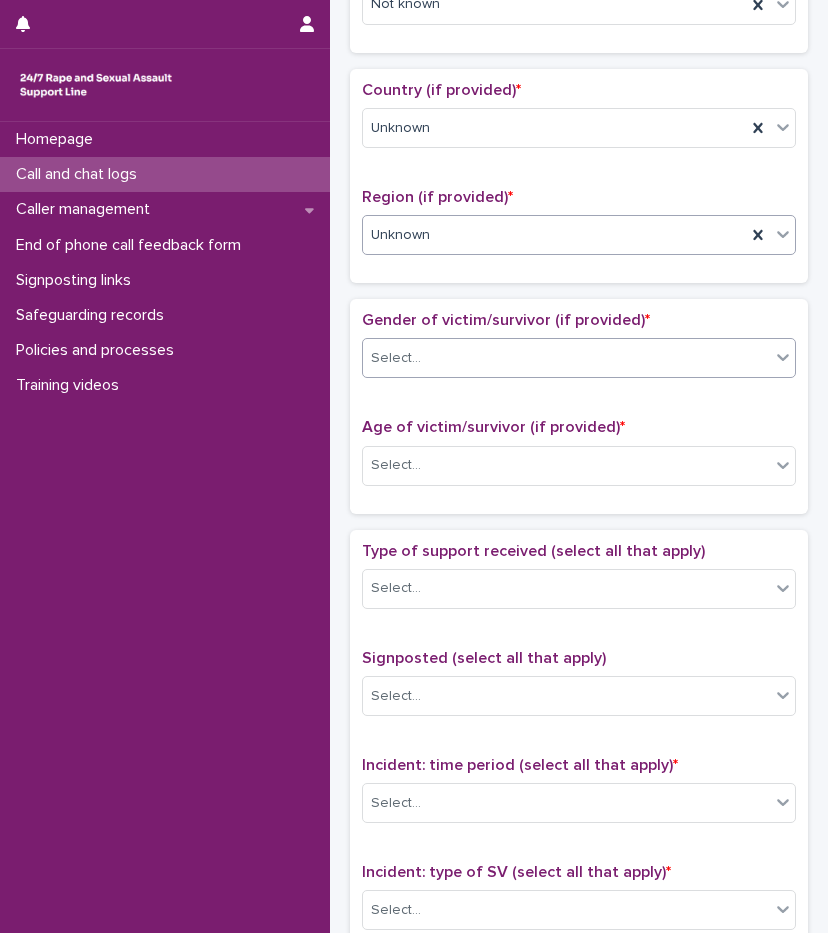 click on "Select..." at bounding box center [566, 358] 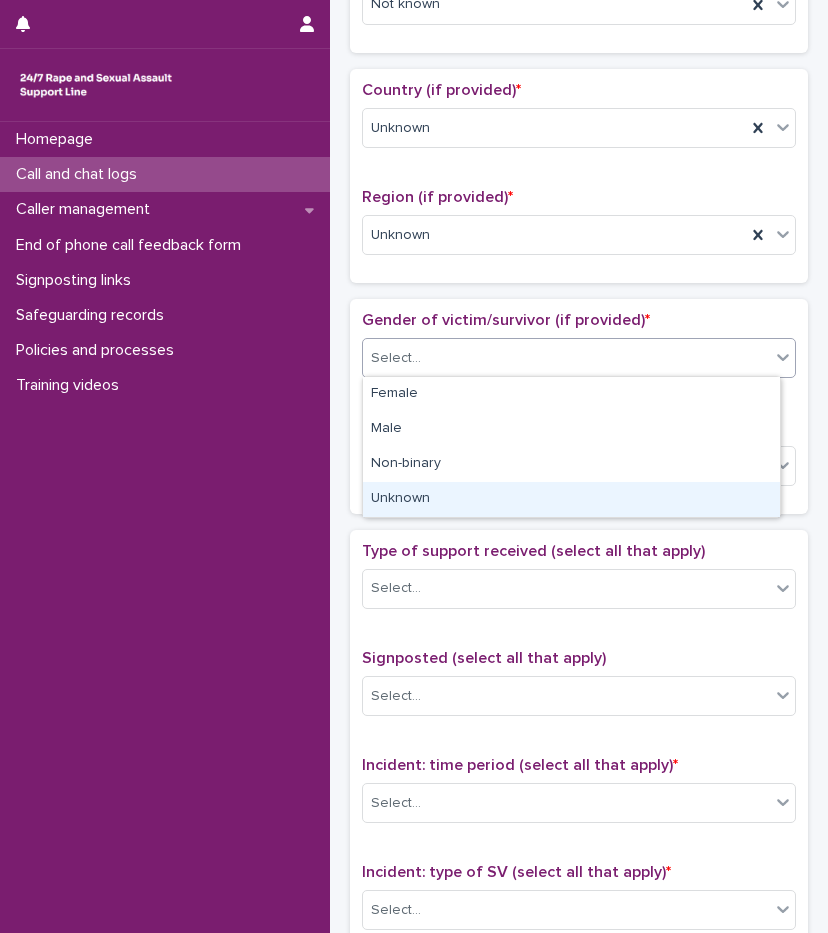 click on "Unknown" at bounding box center (571, 499) 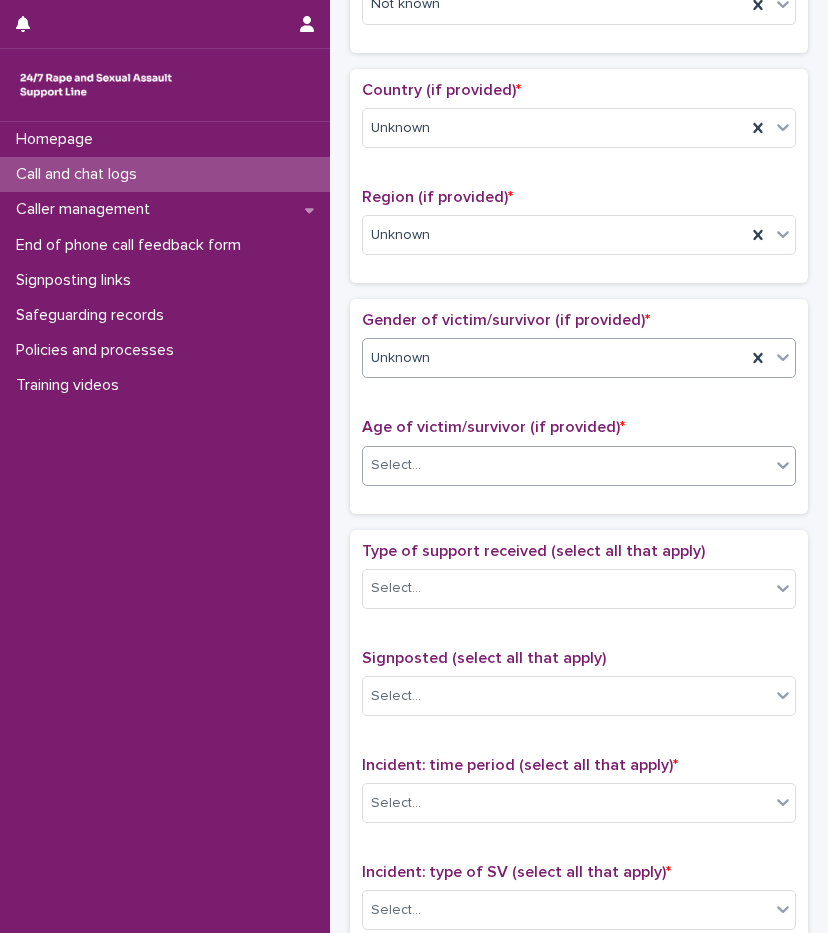 click on "Select..." at bounding box center (566, 465) 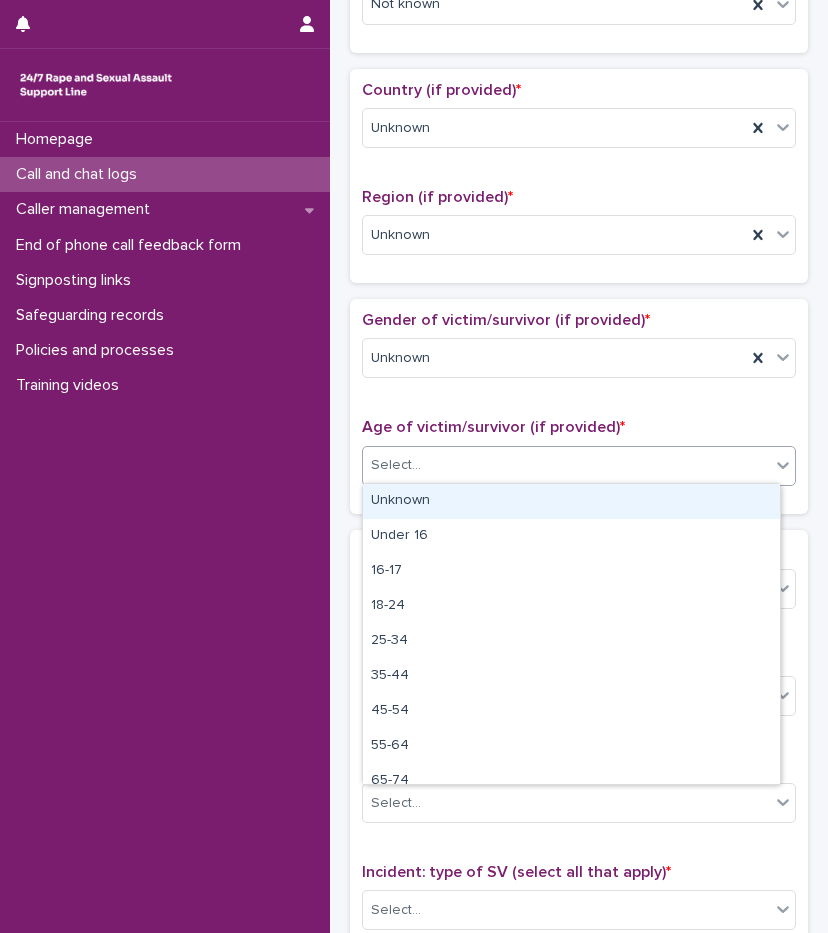 click on "Unknown" at bounding box center (571, 501) 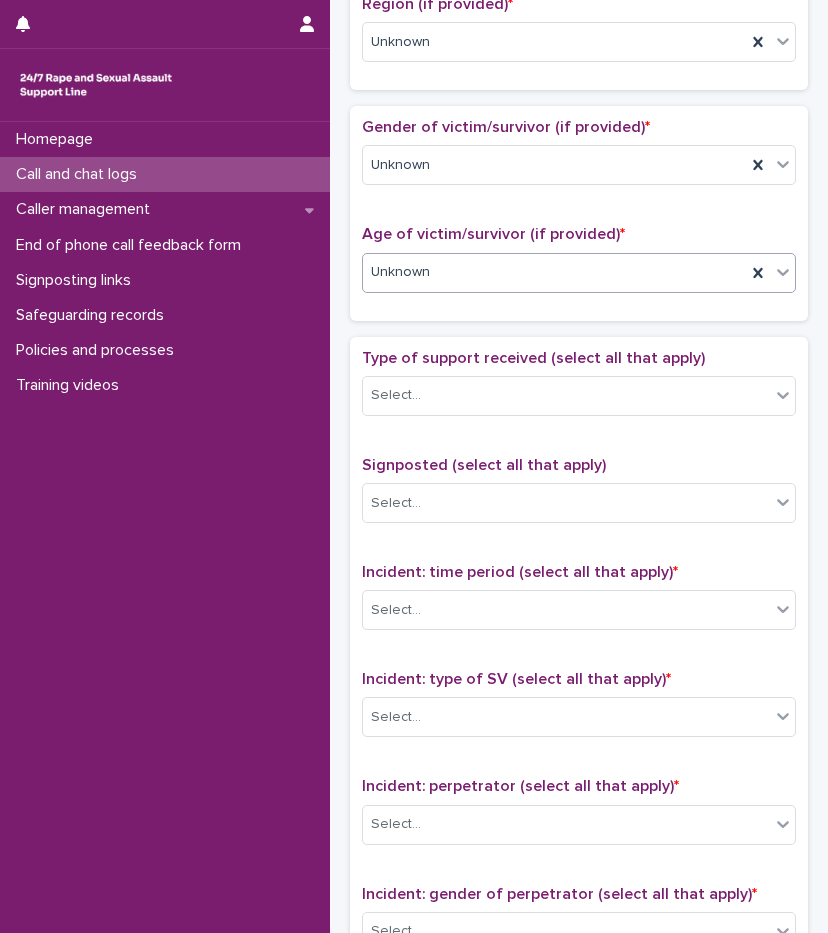 scroll, scrollTop: 1000, scrollLeft: 0, axis: vertical 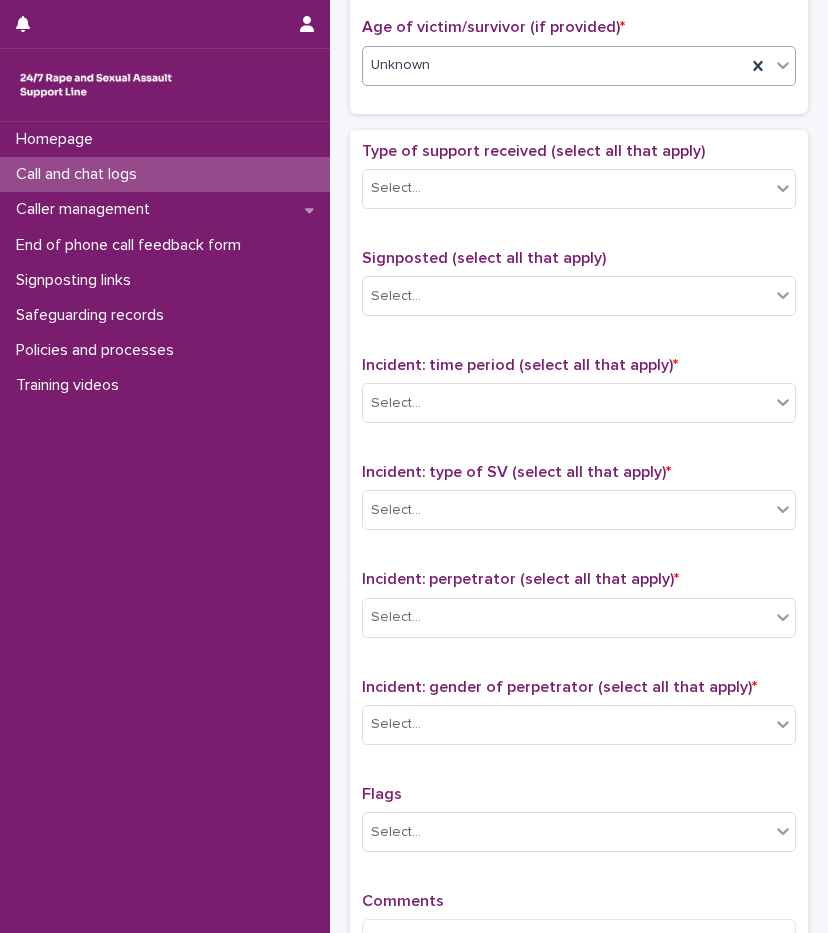 click on "Type of support received (select all that apply) Select..." at bounding box center (579, 183) 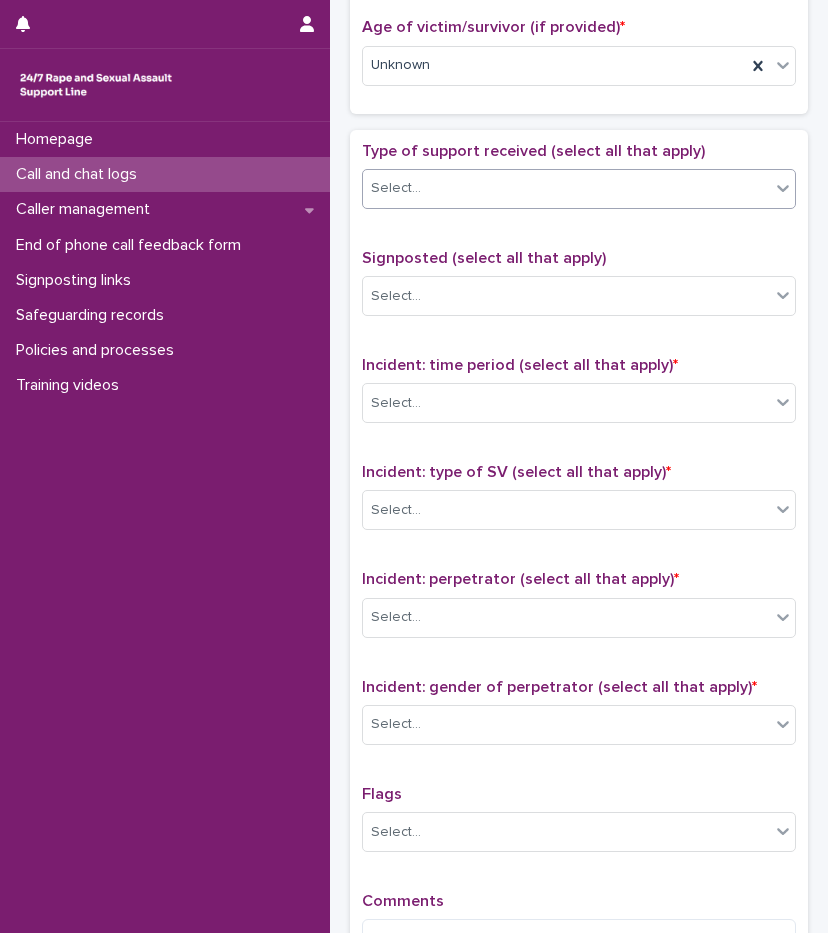 click on "Select..." at bounding box center (566, 188) 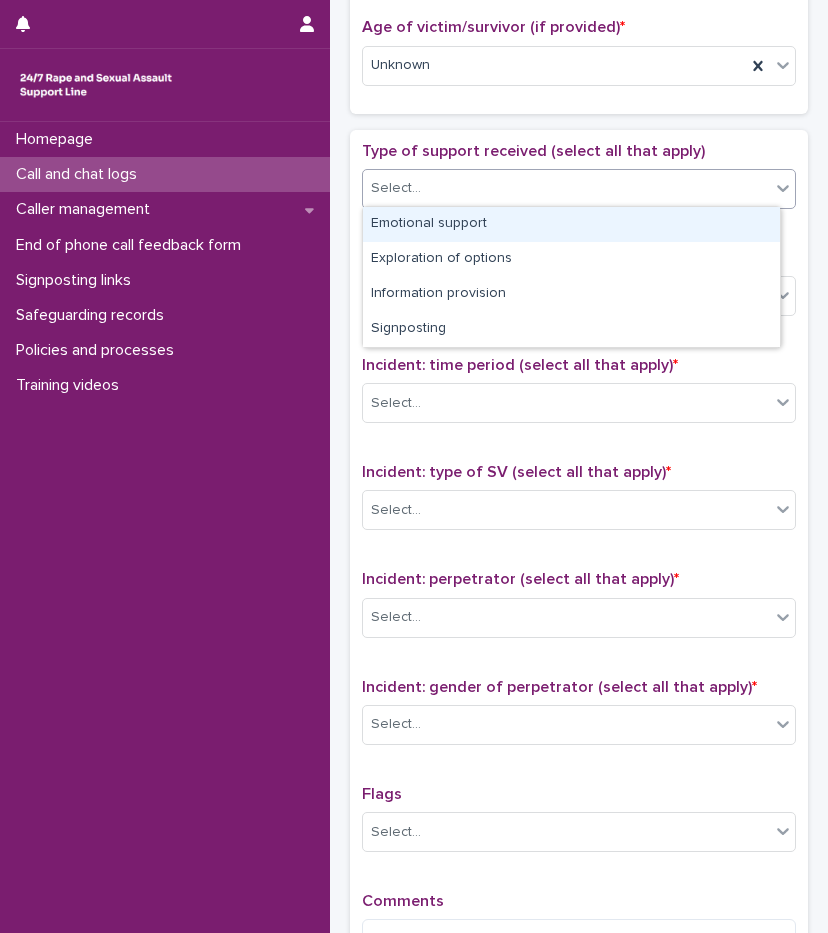 click on "Emotional support" at bounding box center [571, 224] 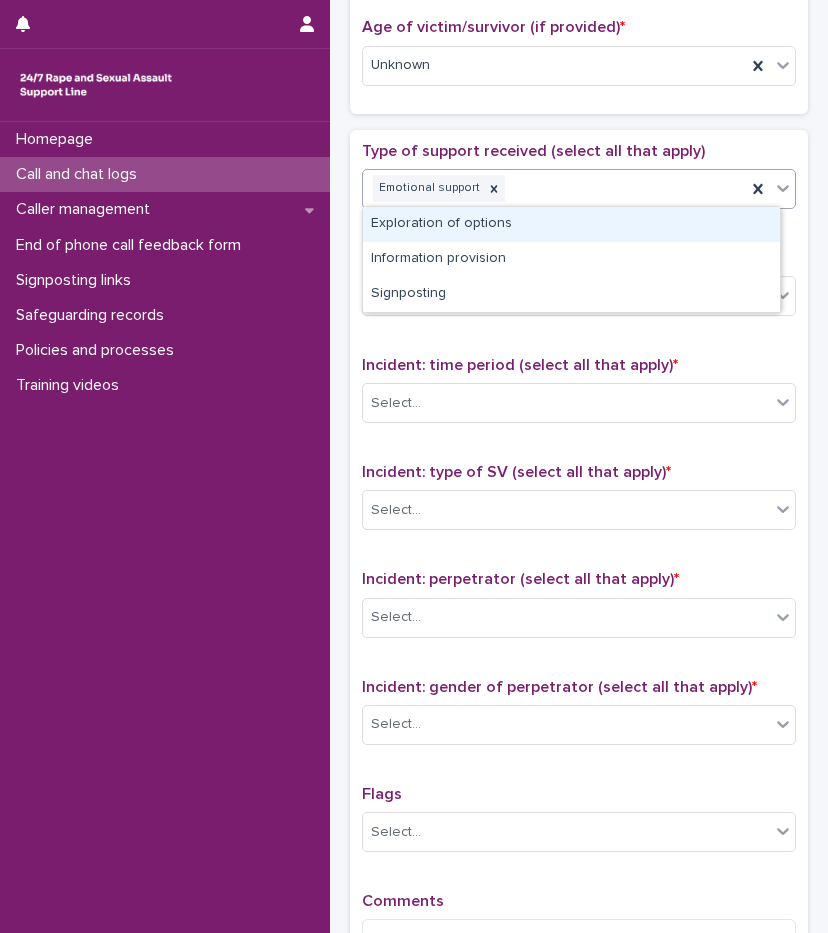 click on "Emotional support" at bounding box center (554, 188) 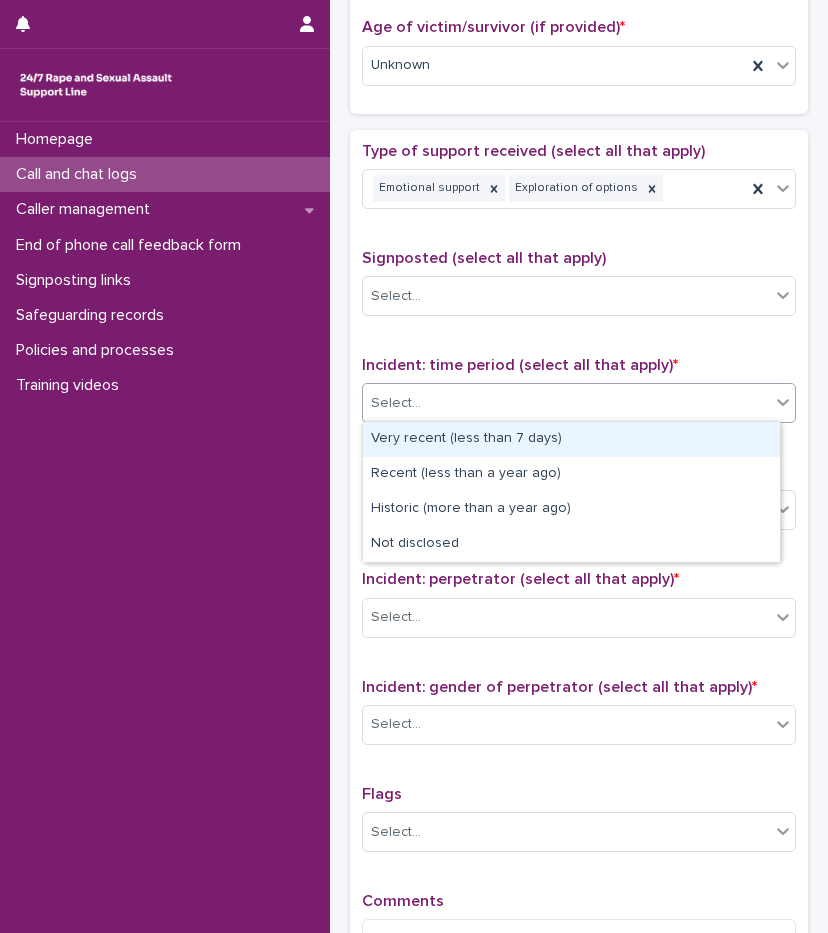 click on "Select..." at bounding box center [566, 403] 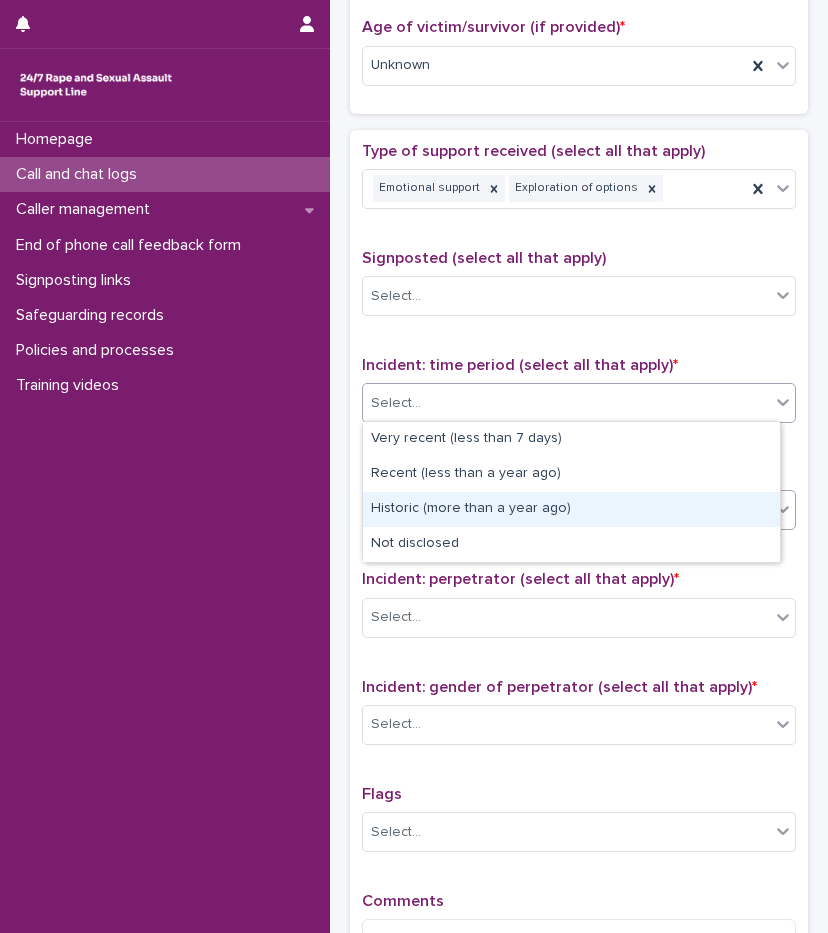 click on "Historic (more than a year ago)" at bounding box center [571, 509] 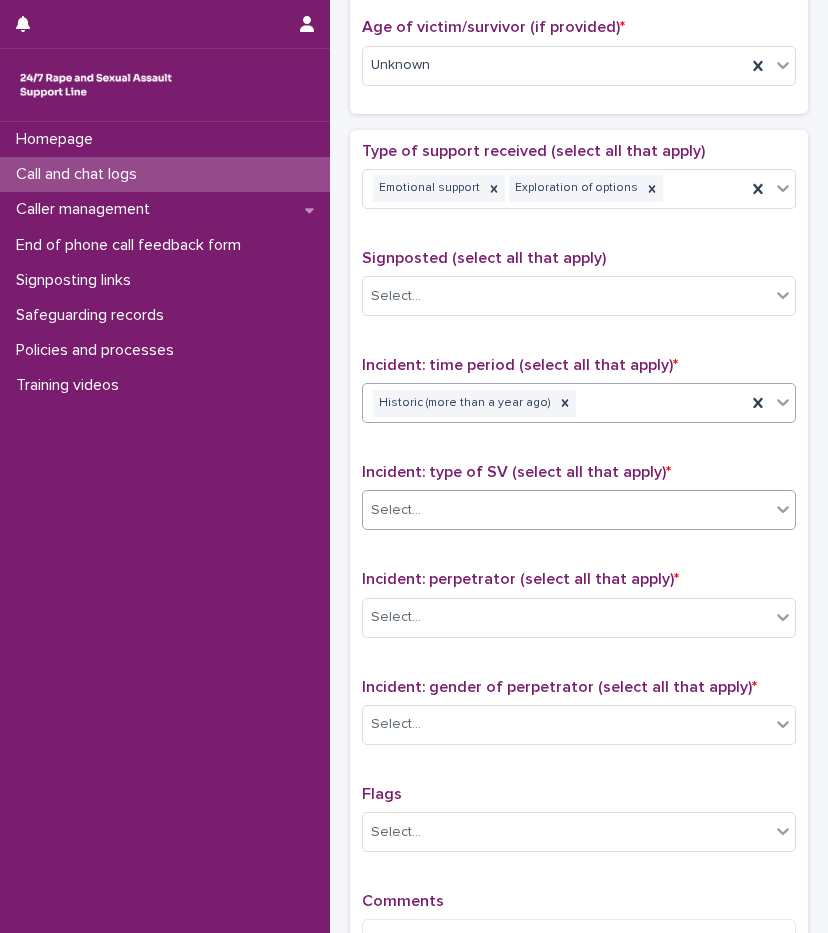 click on "Select..." at bounding box center [566, 510] 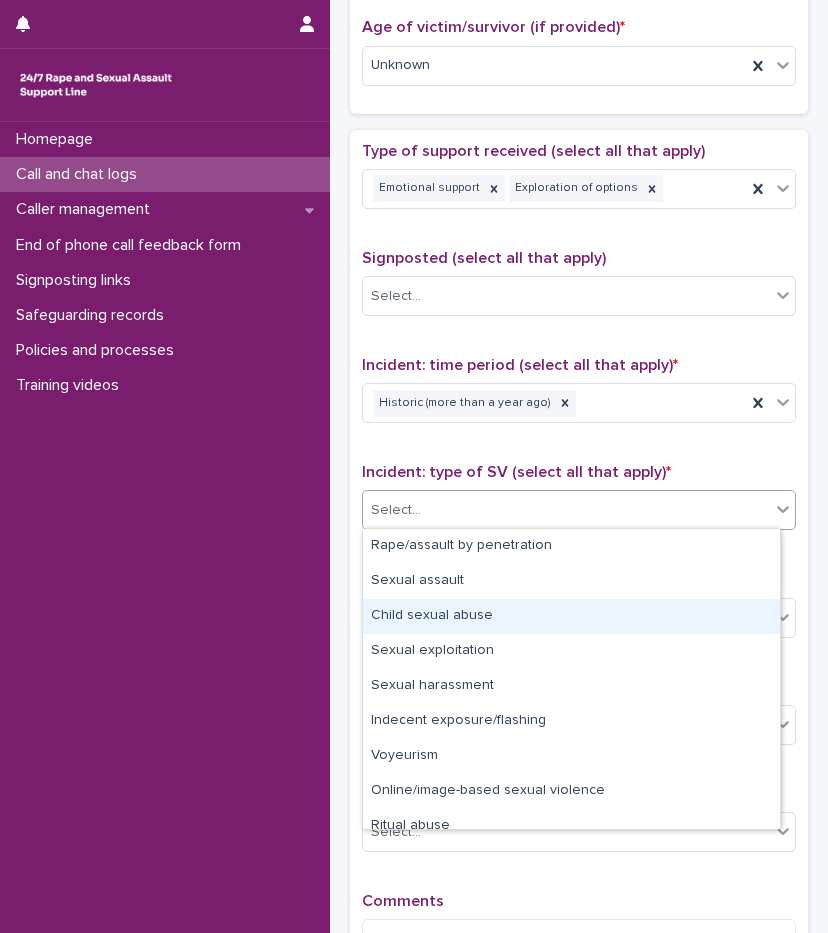 scroll, scrollTop: 50, scrollLeft: 0, axis: vertical 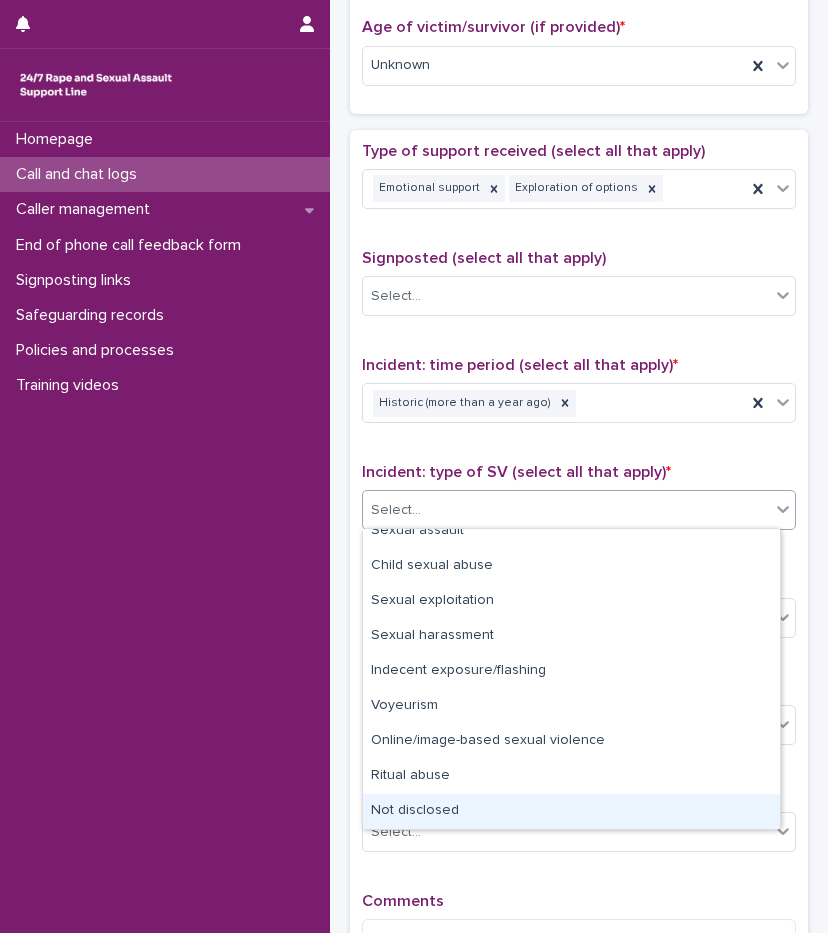 click on "Not disclosed" at bounding box center [571, 811] 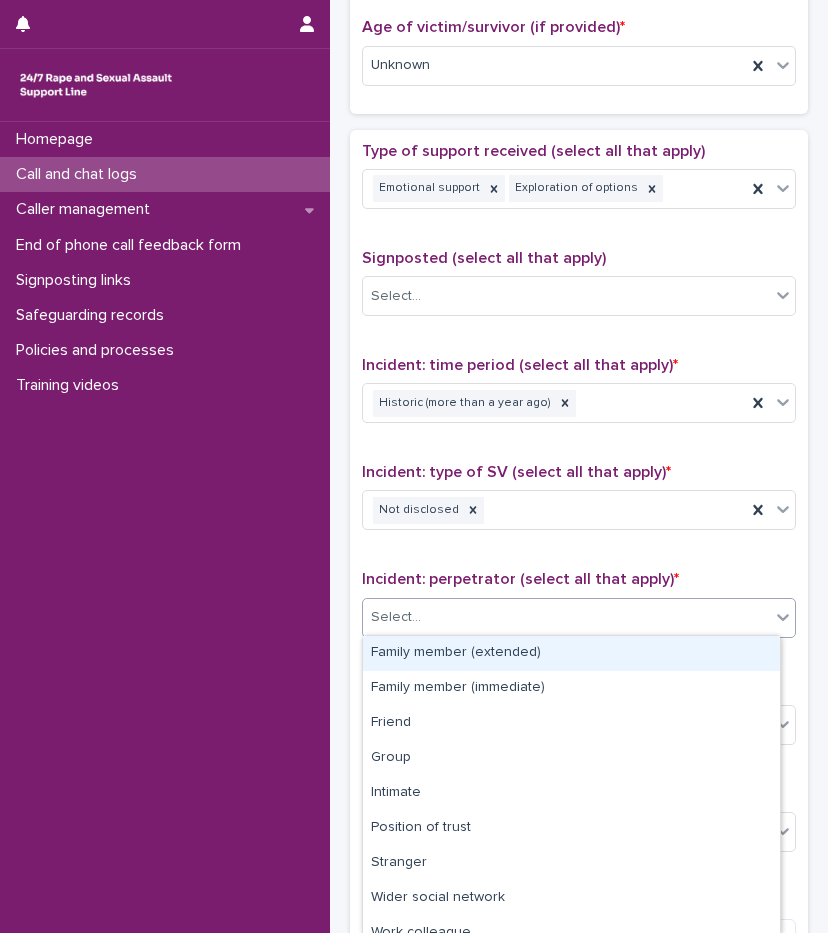 click on "Select..." at bounding box center [566, 617] 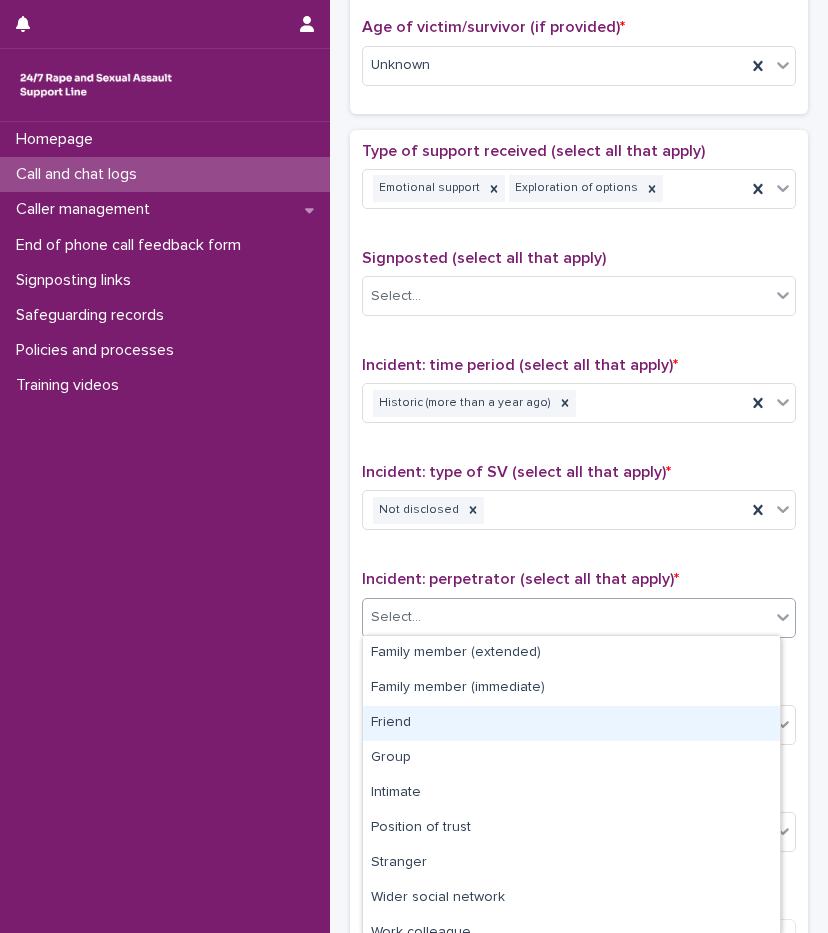 scroll, scrollTop: 87, scrollLeft: 0, axis: vertical 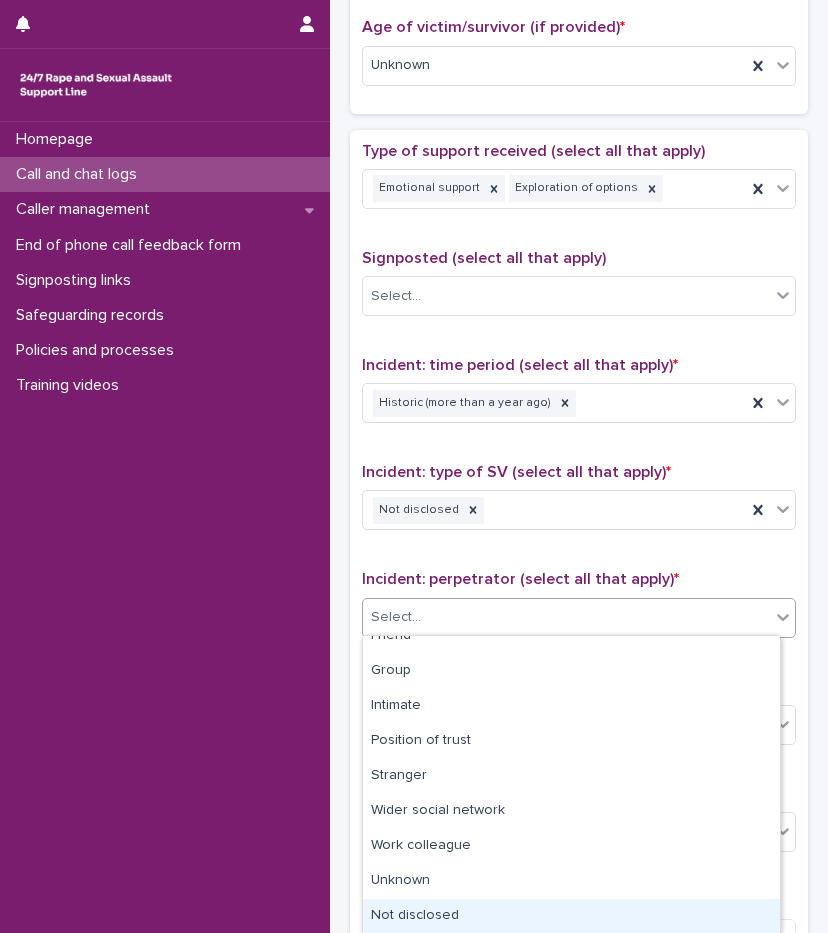 click on "Not disclosed" at bounding box center [571, 916] 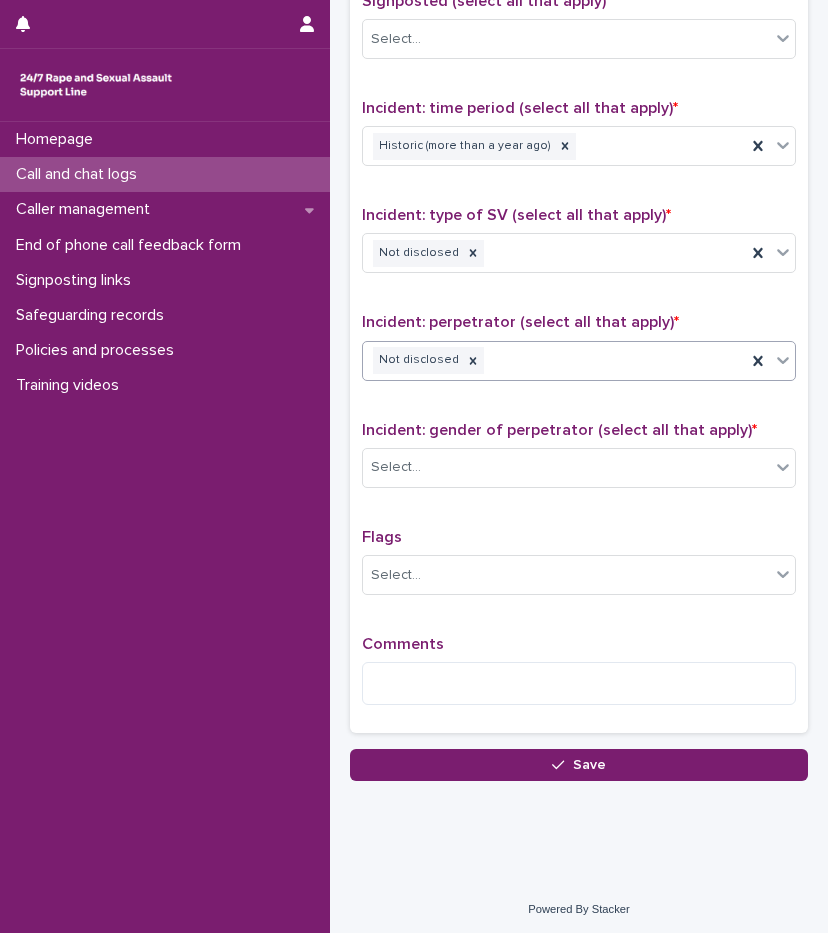 scroll, scrollTop: 1260, scrollLeft: 0, axis: vertical 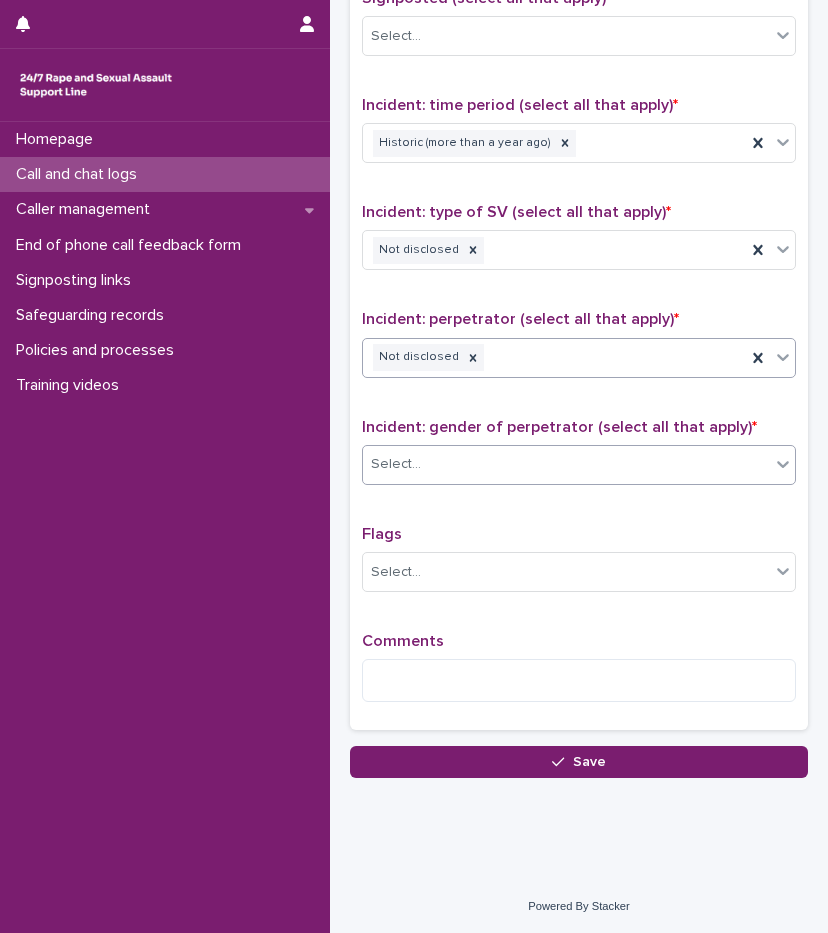 click on "Select..." at bounding box center (566, 464) 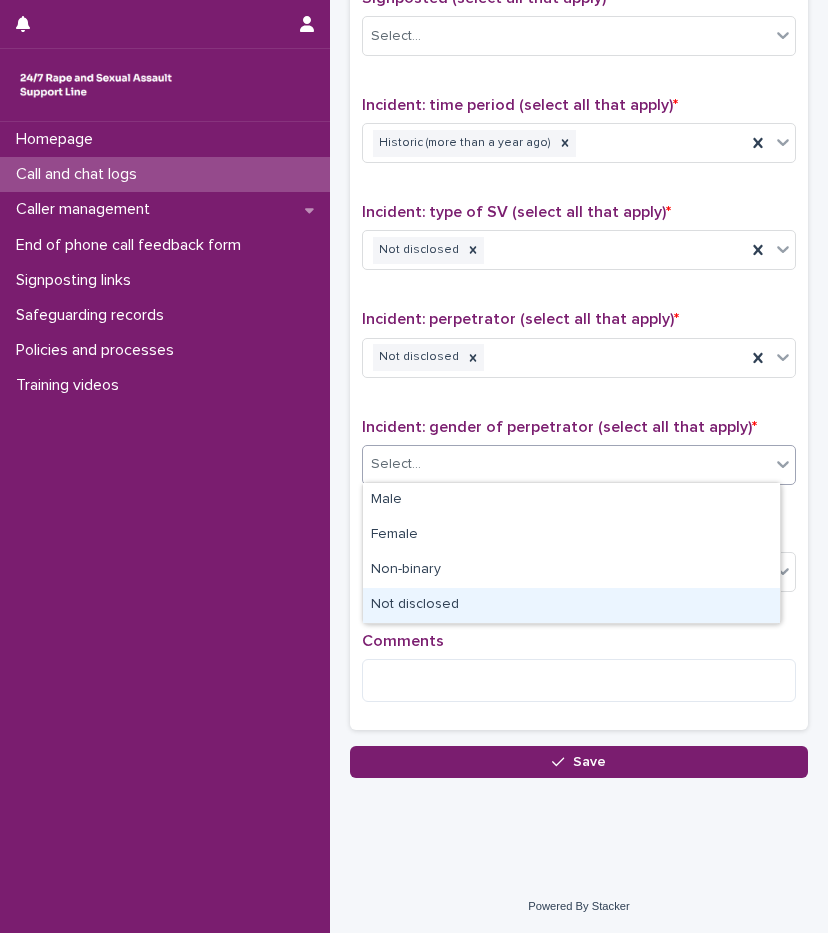 click on "Not disclosed" at bounding box center [571, 605] 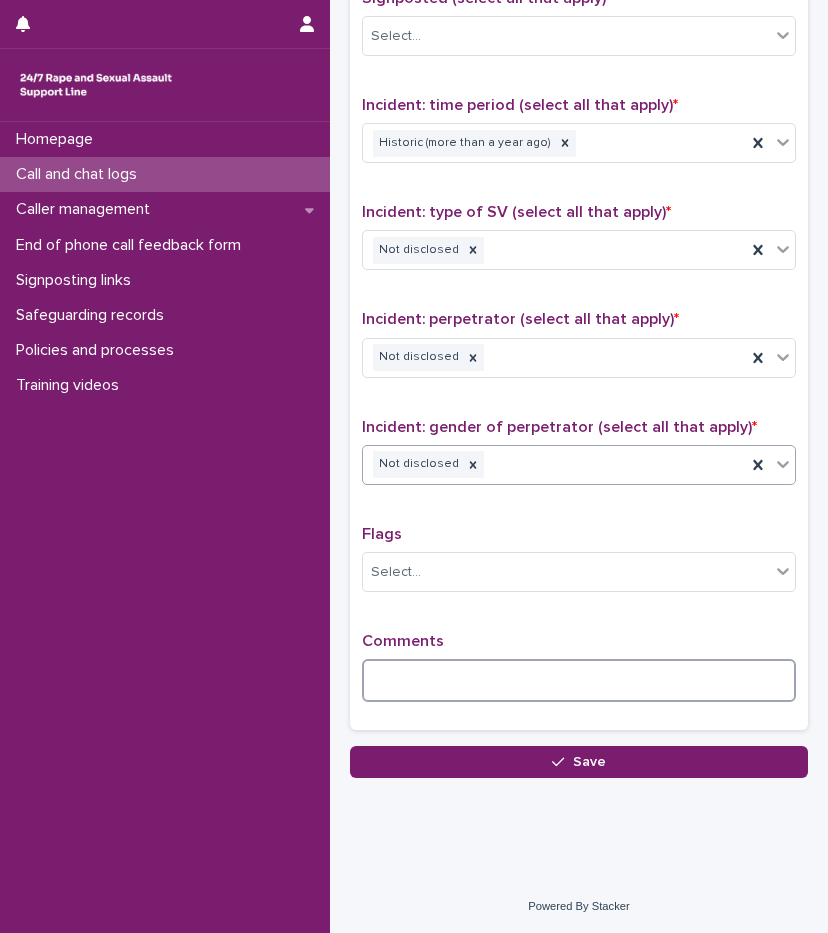 click at bounding box center (579, 680) 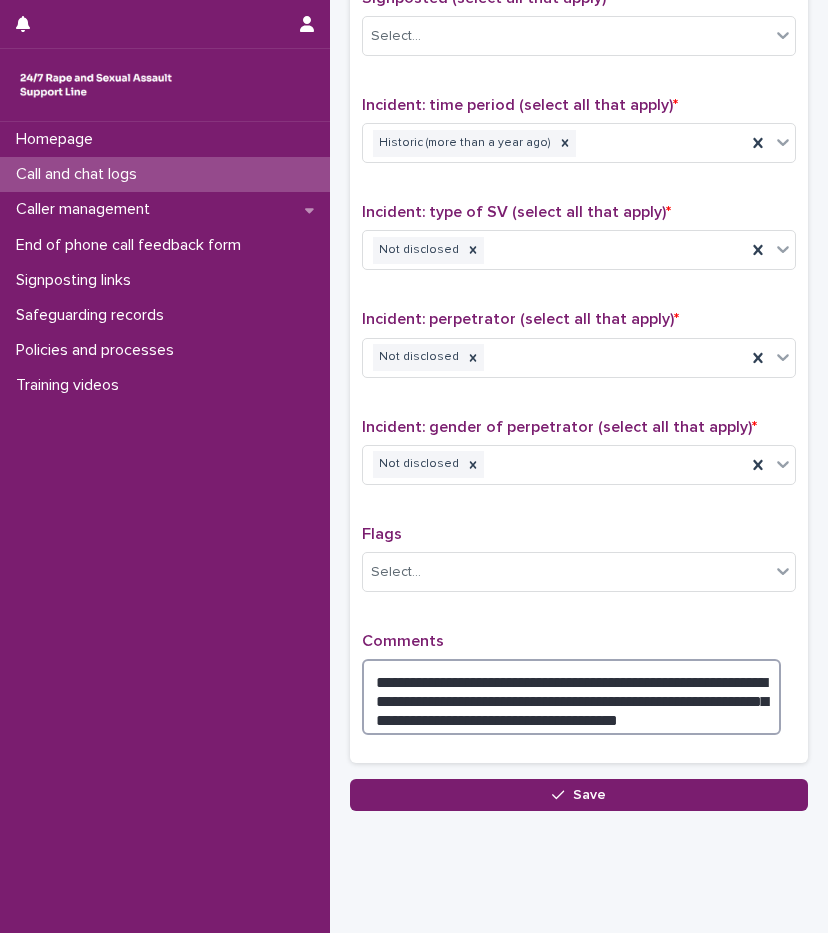 click on "**********" at bounding box center [571, 697] 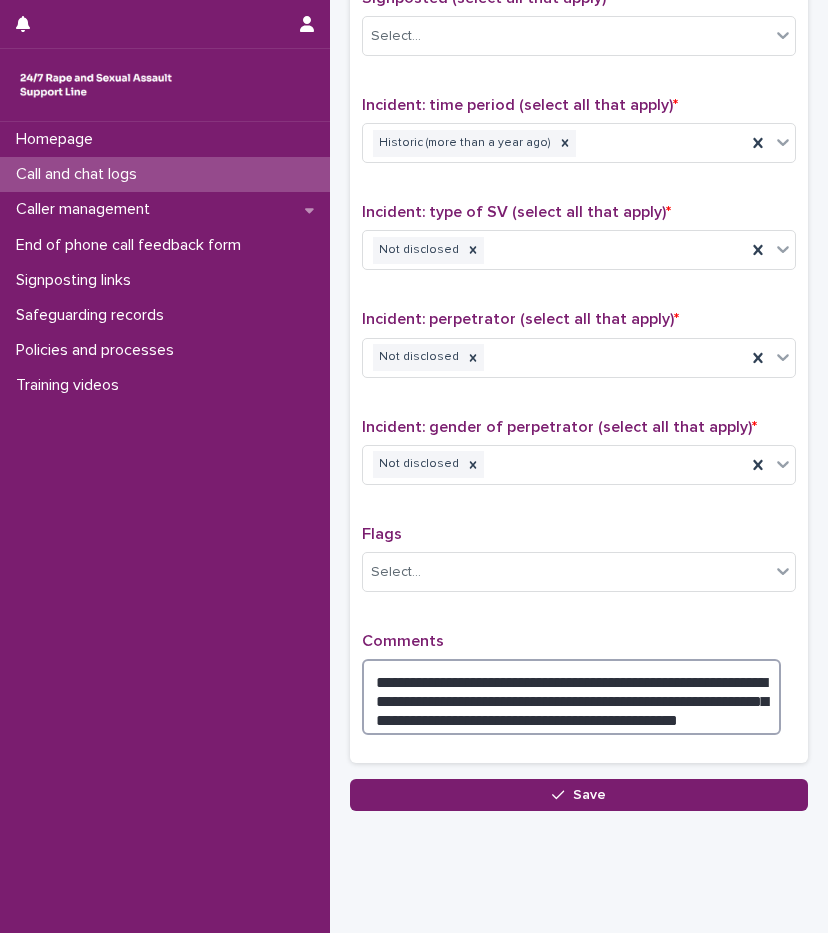 click on "**********" at bounding box center (571, 697) 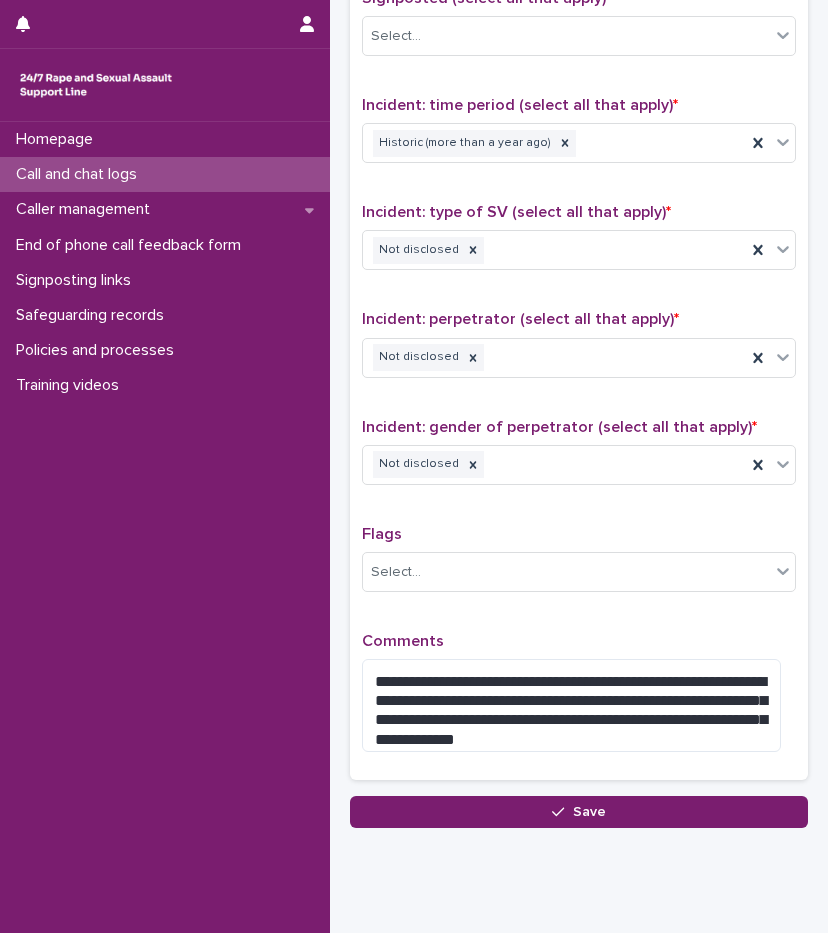 click on "**********" at bounding box center (579, 325) 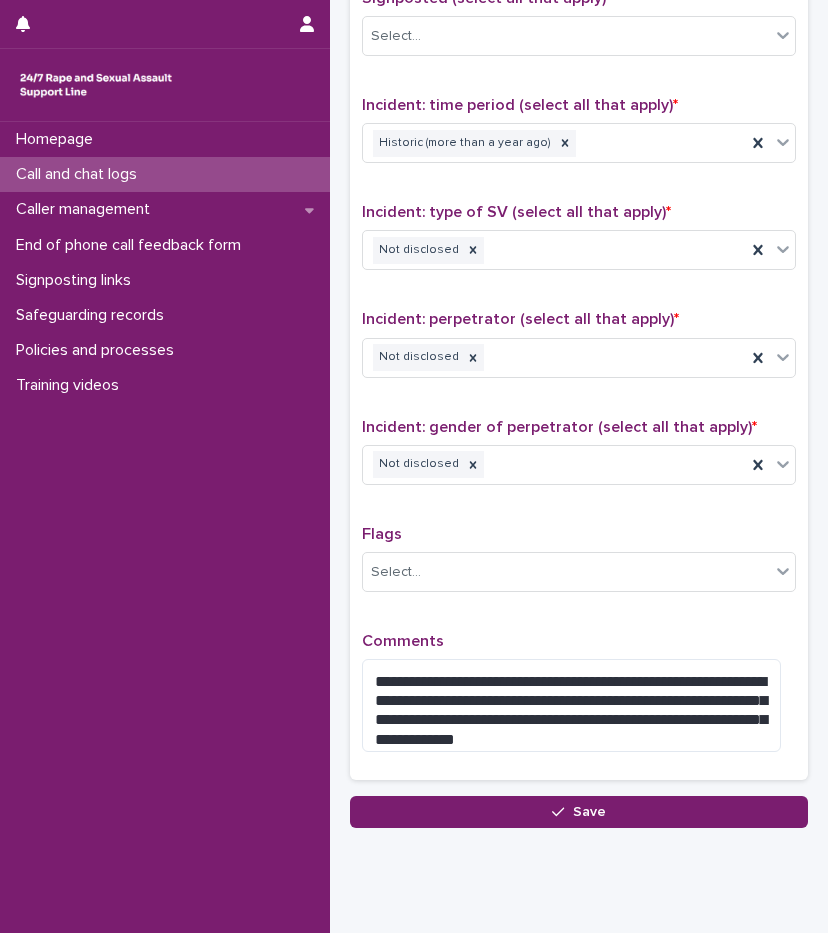 click on "Comments" at bounding box center [579, 641] 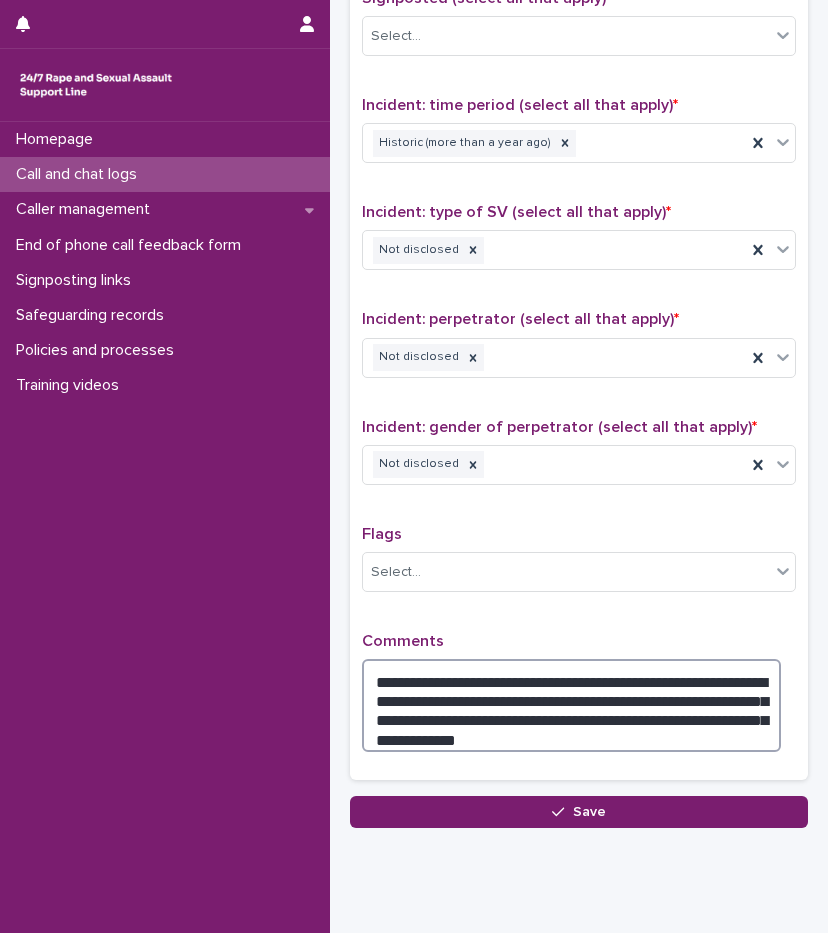drag, startPoint x: 693, startPoint y: 696, endPoint x: 762, endPoint y: 695, distance: 69.00725 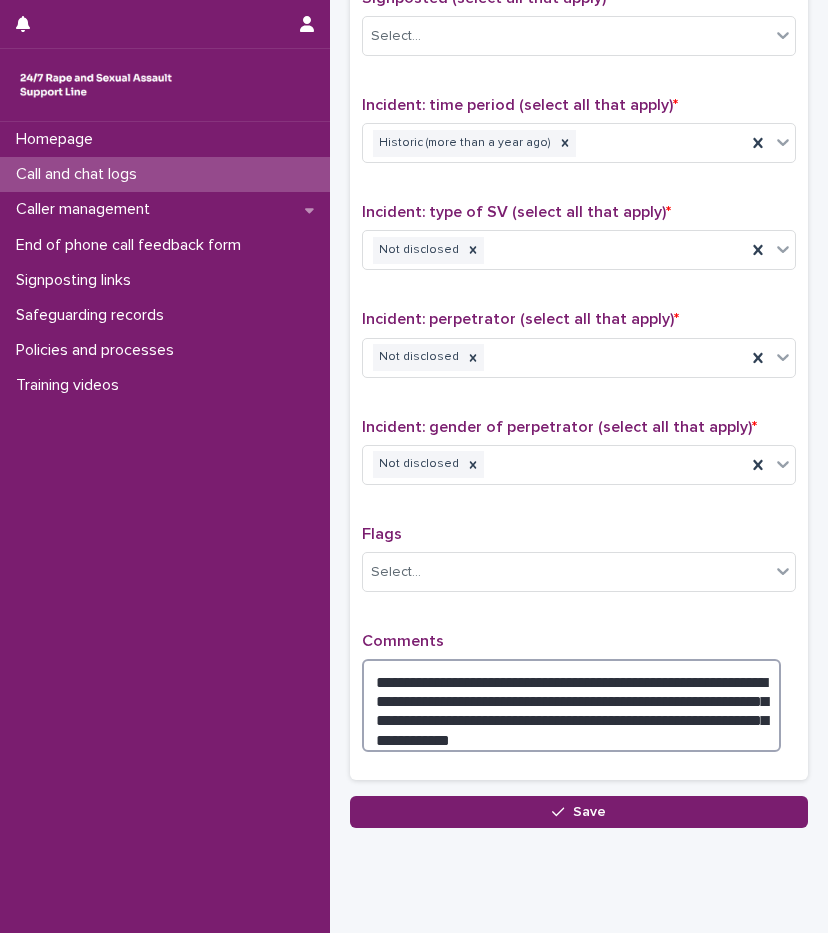 drag, startPoint x: 565, startPoint y: 711, endPoint x: 594, endPoint y: 715, distance: 29.274563 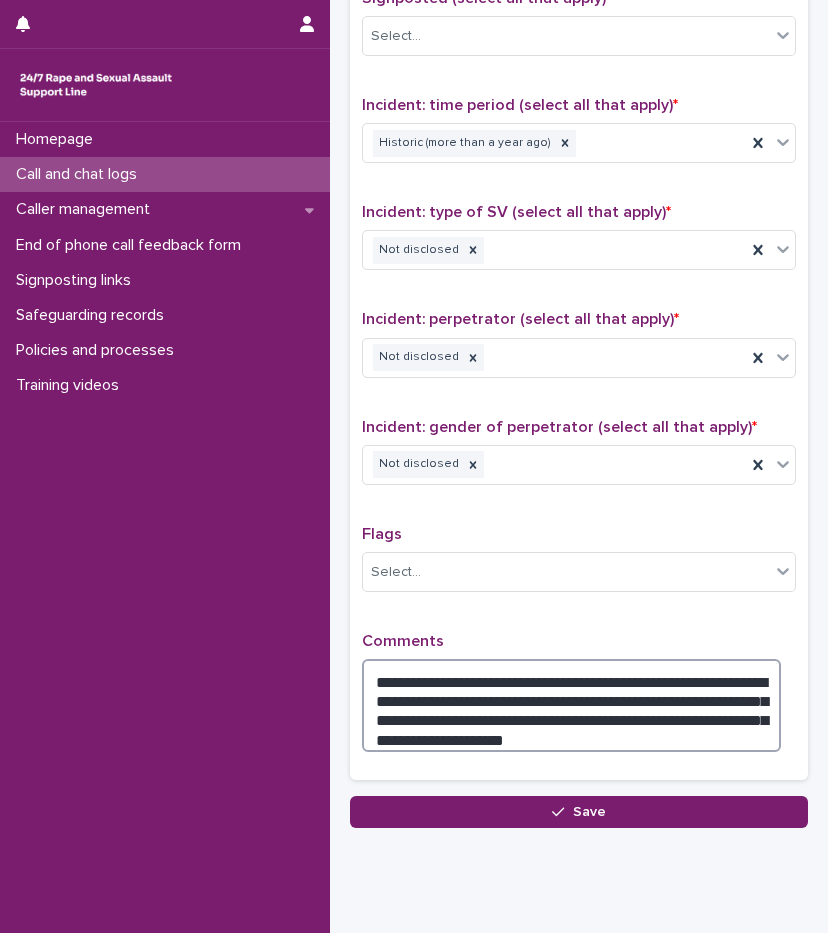 type on "**********" 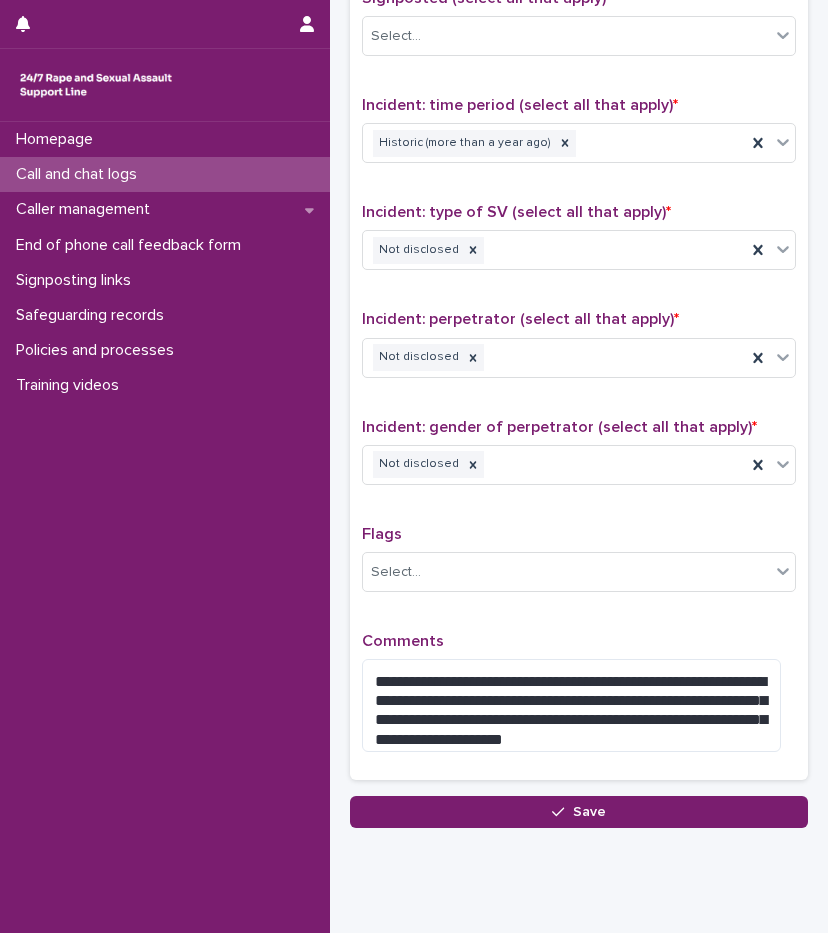 click on "**********" at bounding box center (579, 325) 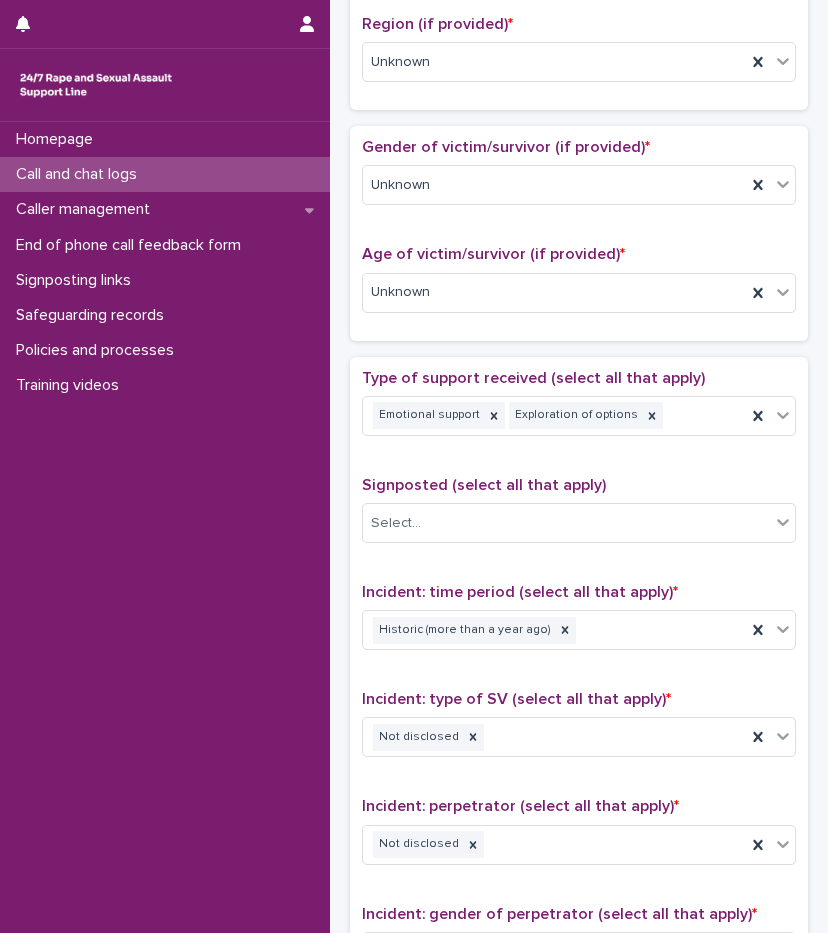 scroll, scrollTop: 760, scrollLeft: 0, axis: vertical 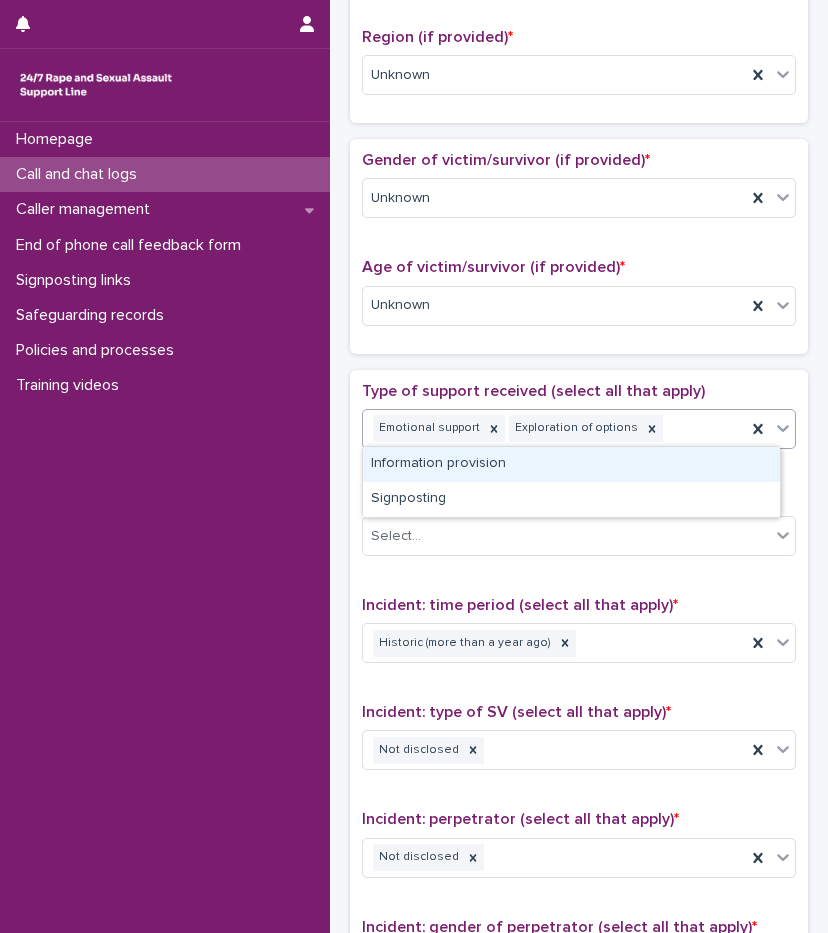 click on "Emotional support Exploration of options" at bounding box center (554, 428) 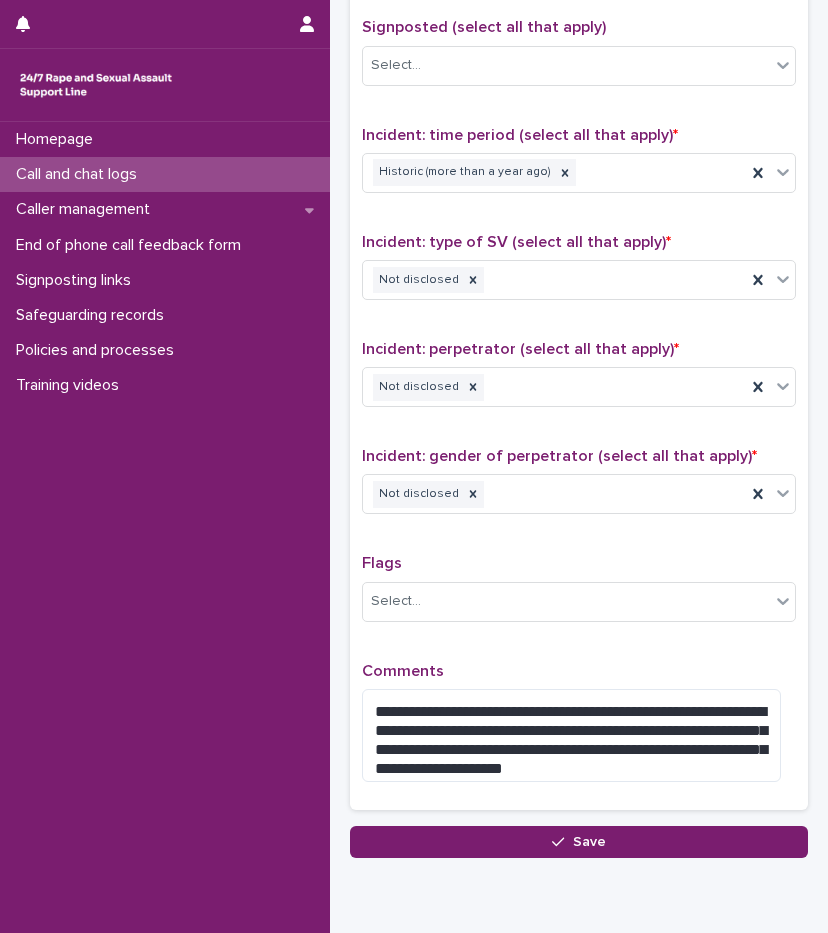 scroll, scrollTop: 1268, scrollLeft: 0, axis: vertical 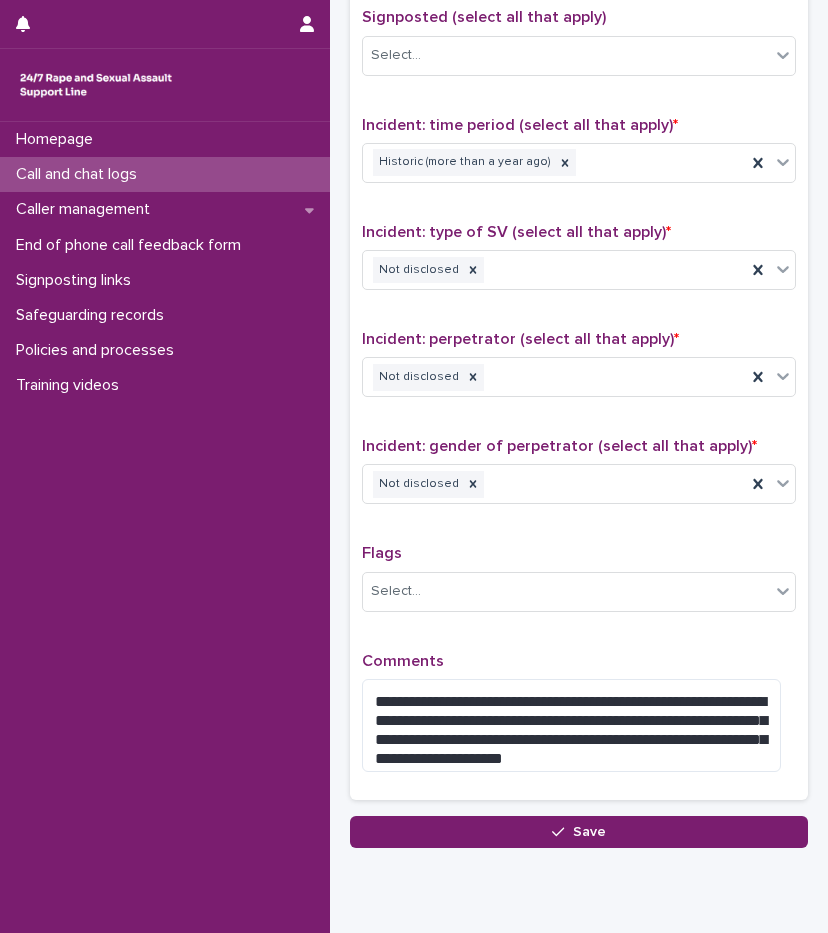 click on "Comments" at bounding box center (579, 661) 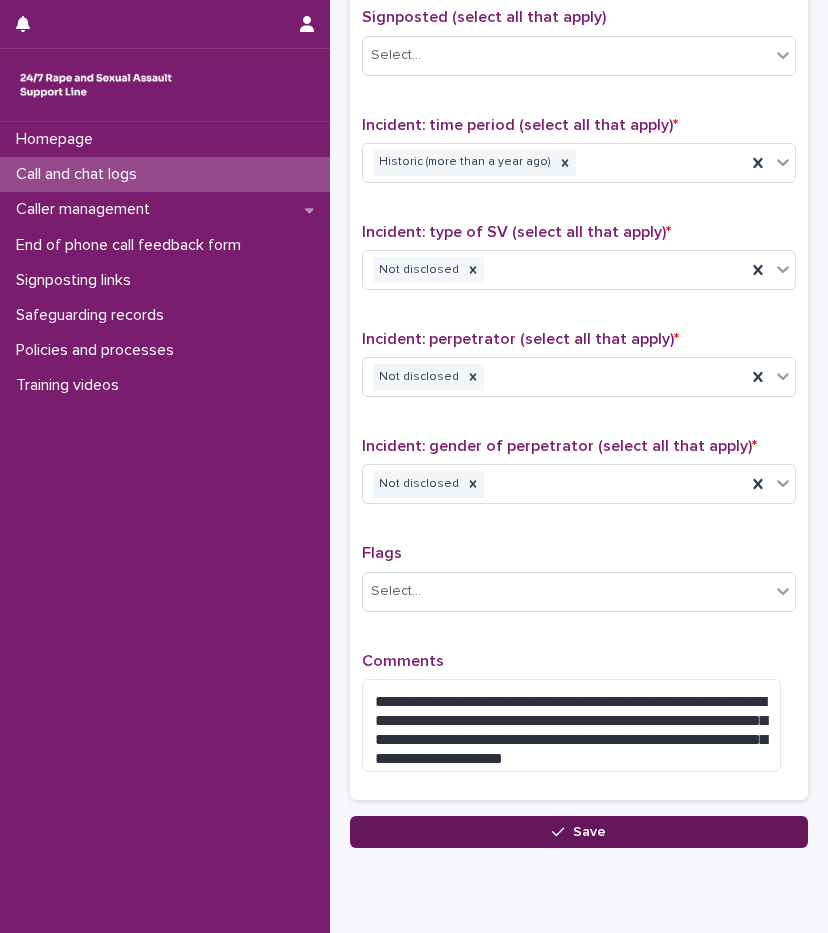 click on "Save" at bounding box center (579, 832) 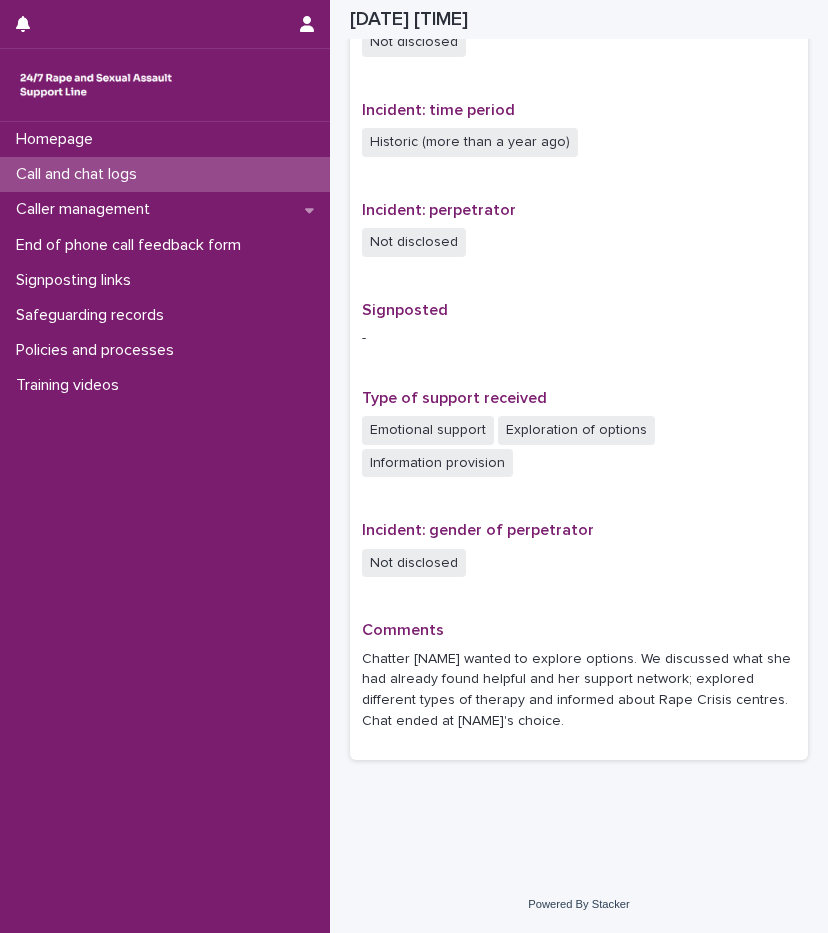 scroll, scrollTop: 1043, scrollLeft: 0, axis: vertical 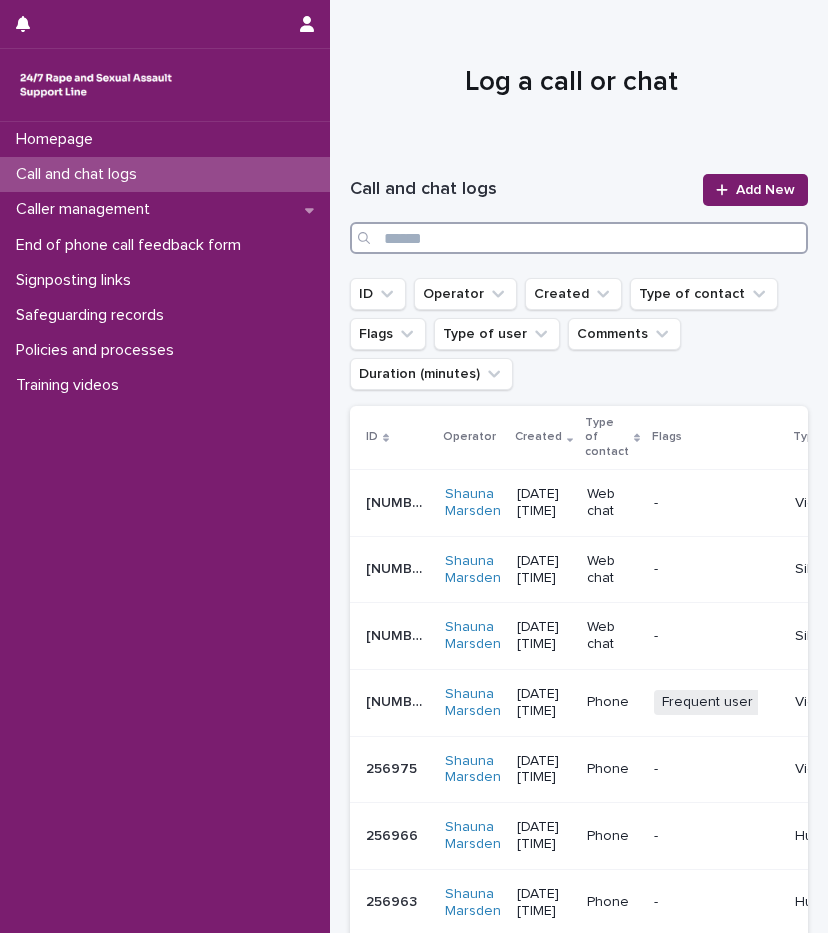 click at bounding box center [579, 238] 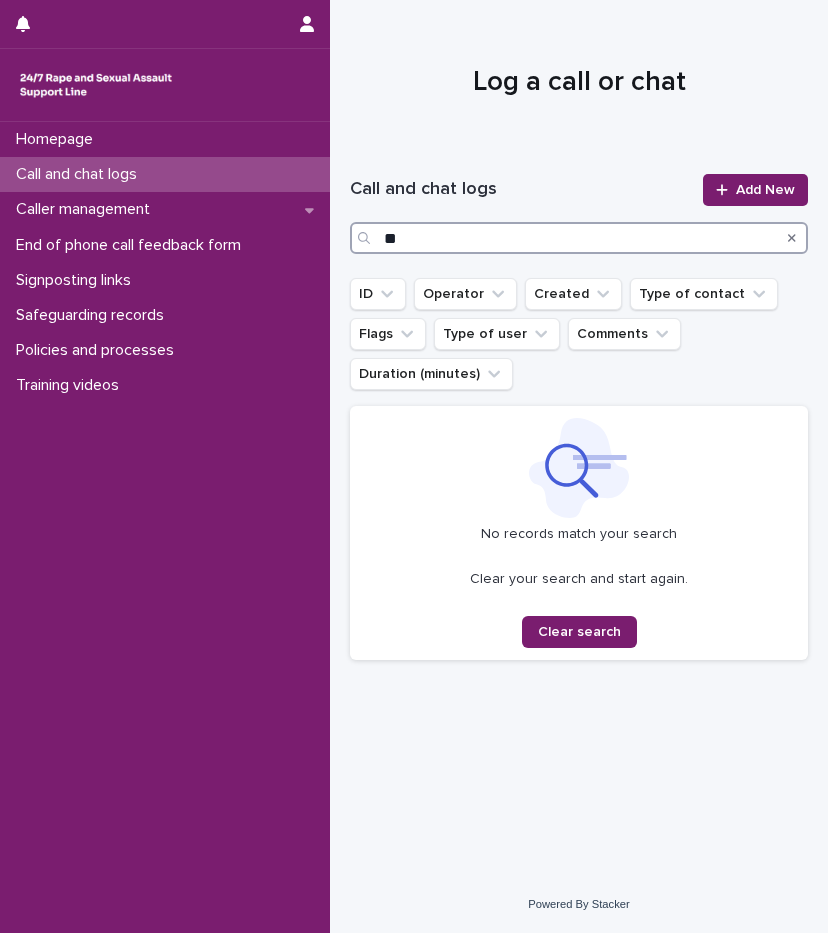 type on "*" 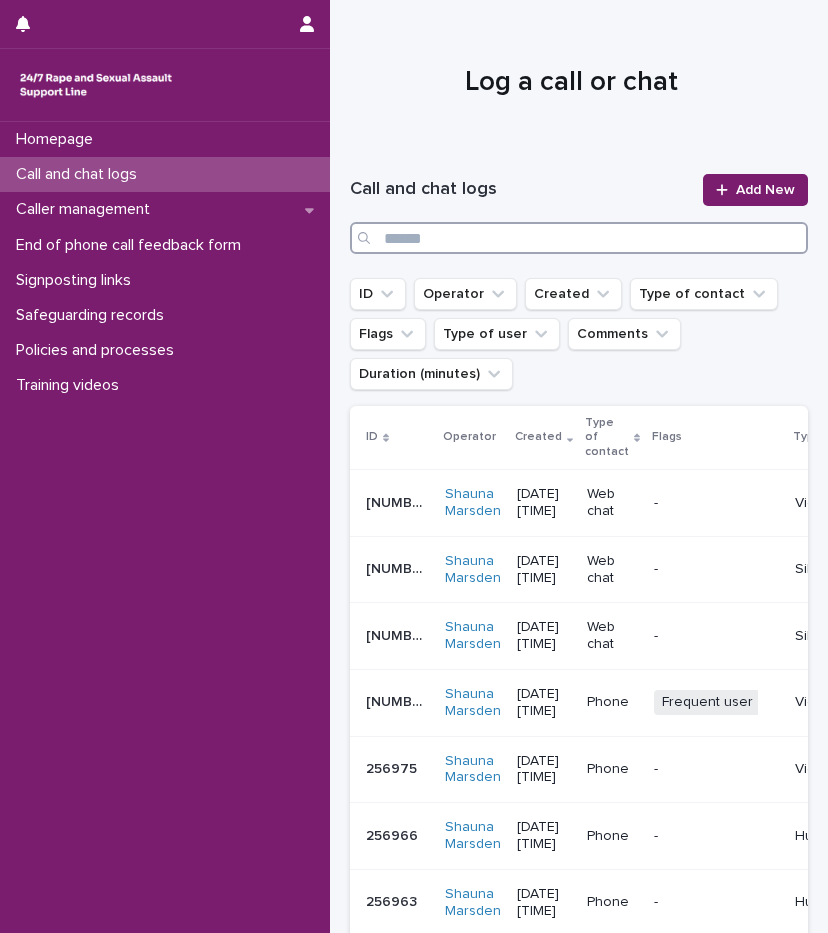 type 